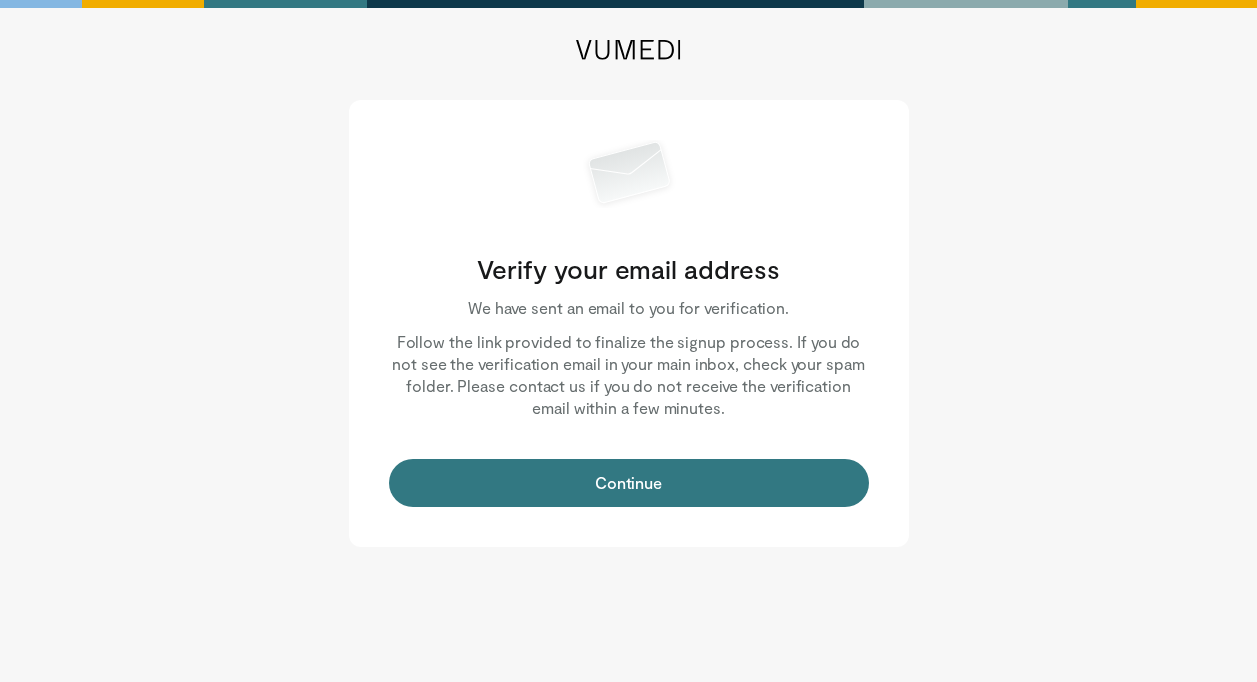 scroll, scrollTop: 0, scrollLeft: 0, axis: both 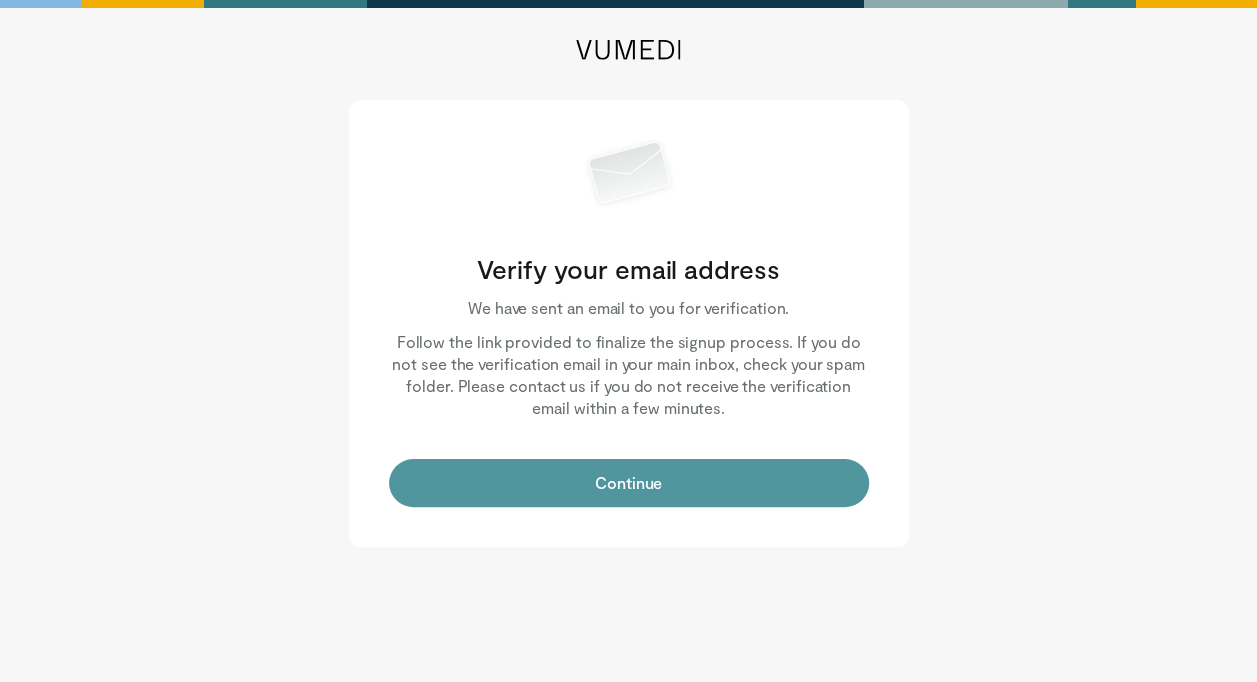 click on "Continue" at bounding box center [629, 483] 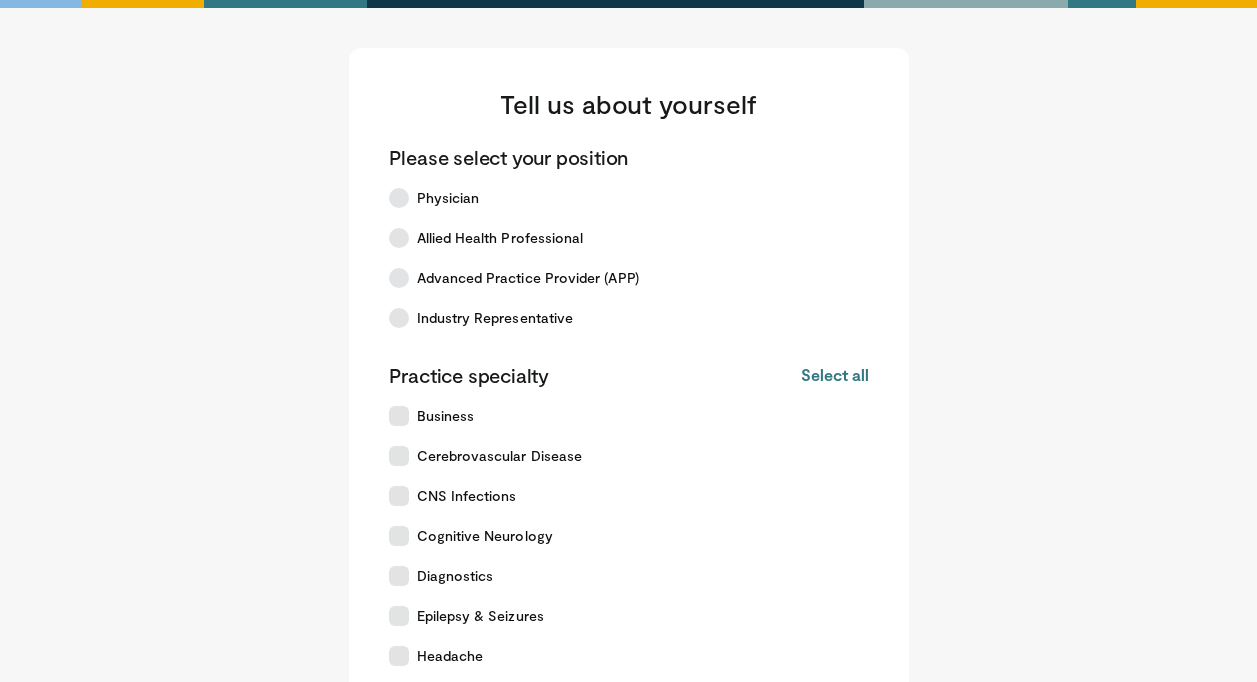 scroll, scrollTop: 0, scrollLeft: 0, axis: both 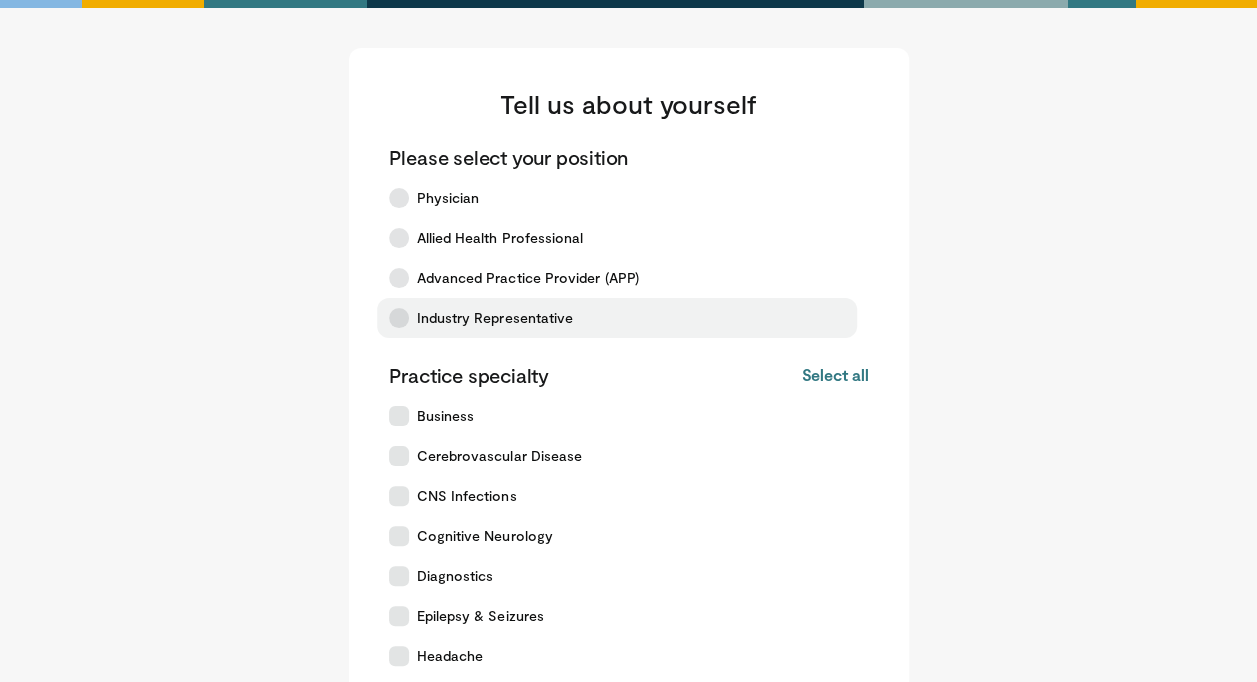 click at bounding box center [399, 318] 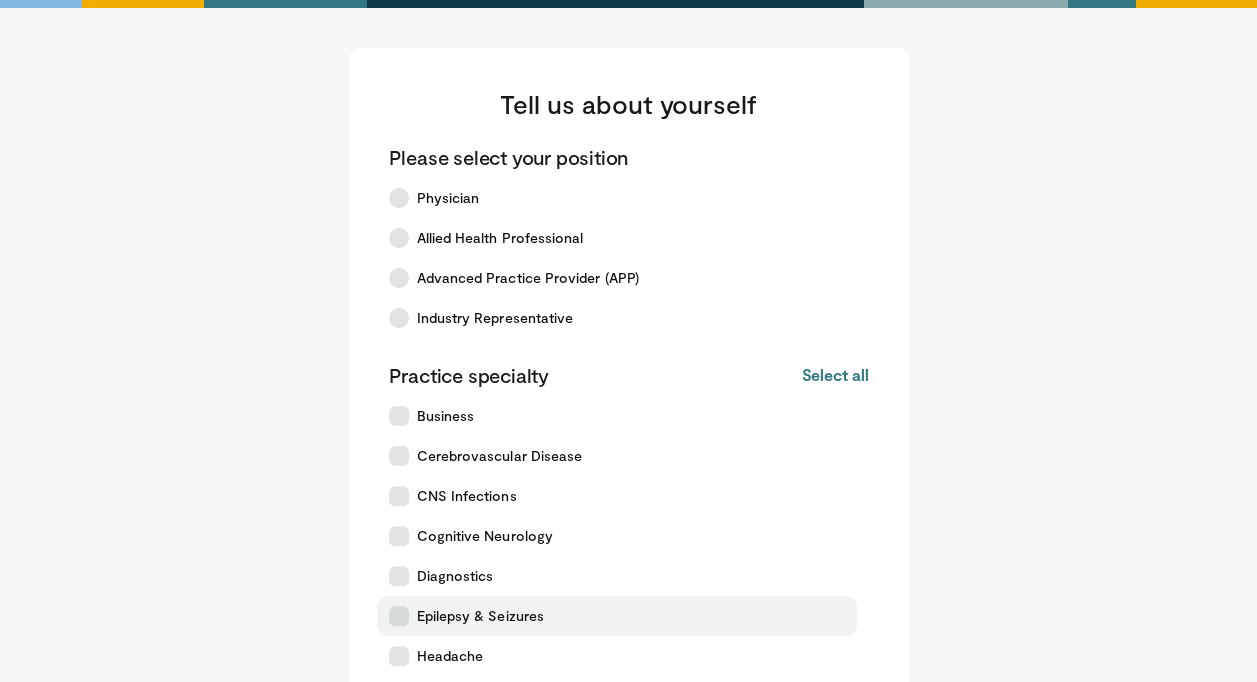 click on "Epilepsy & Seizures" at bounding box center [617, 616] 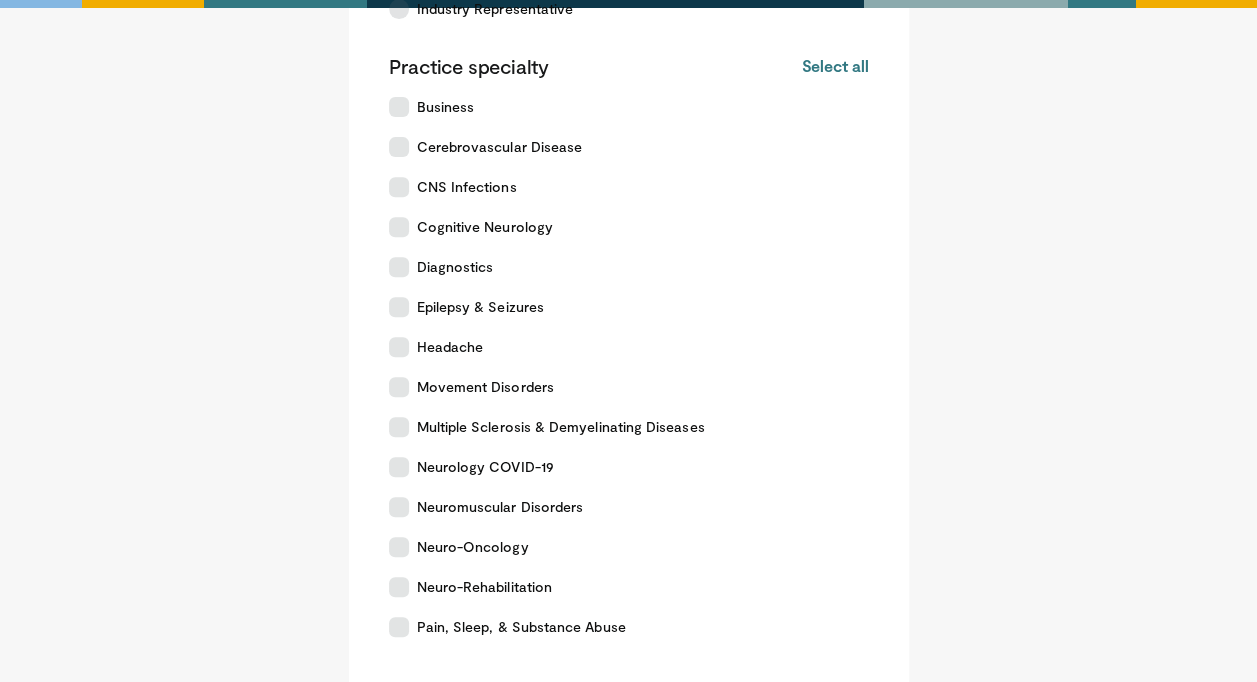 scroll, scrollTop: 596, scrollLeft: 0, axis: vertical 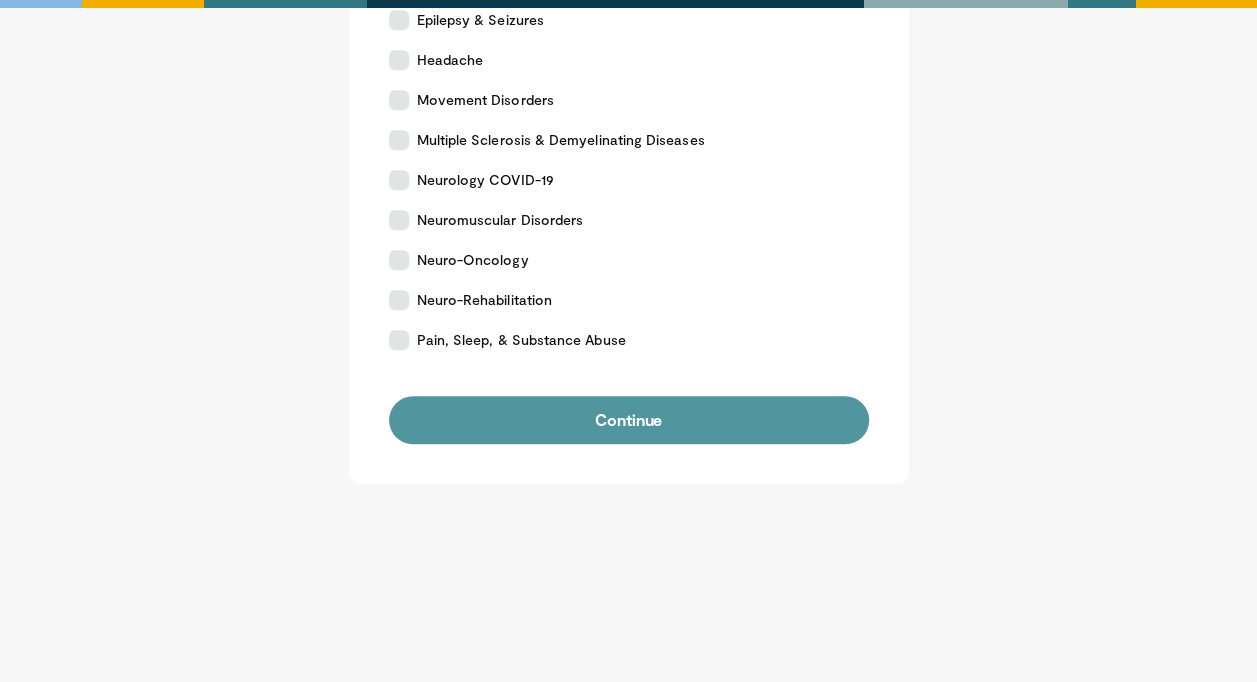 click on "Continue" at bounding box center (629, 420) 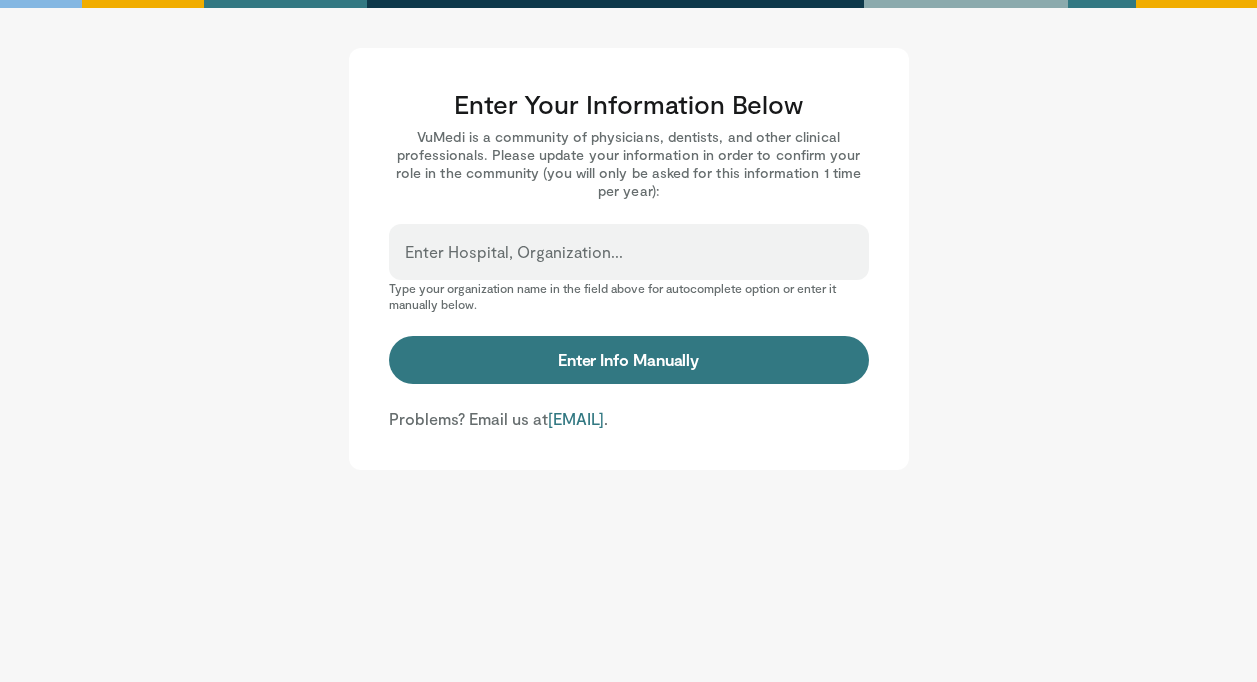 scroll, scrollTop: 0, scrollLeft: 0, axis: both 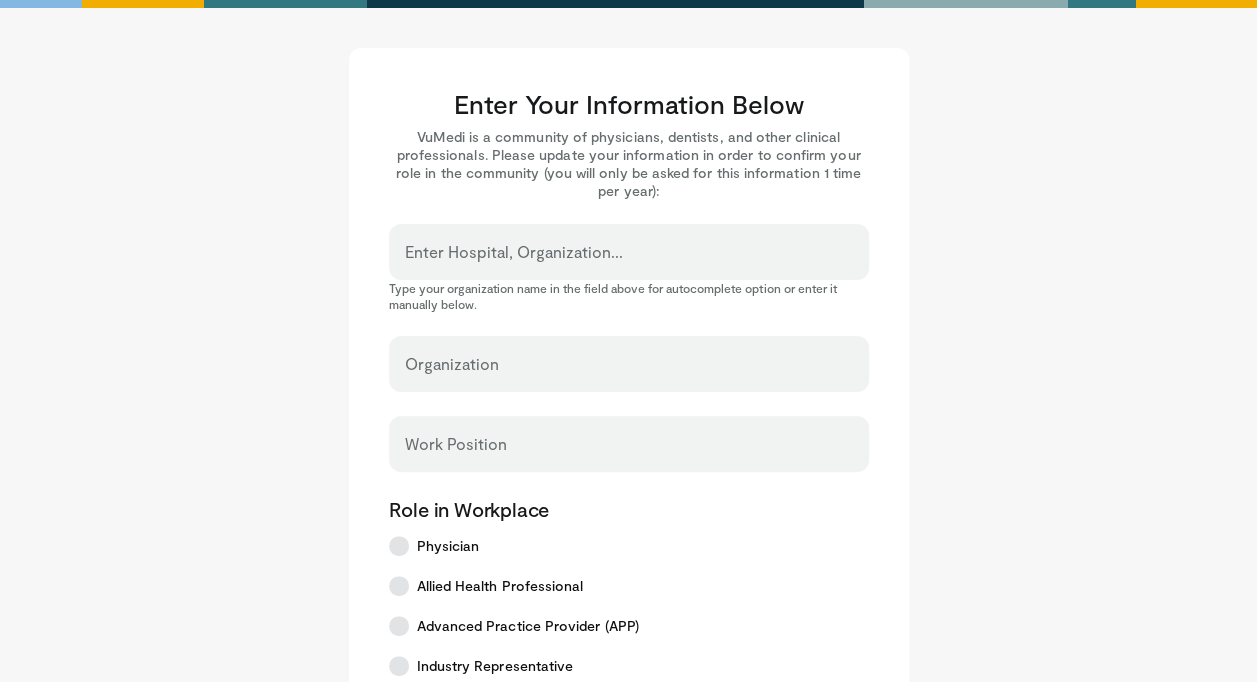 click on "Enter Hospital, Organization..." at bounding box center [629, 261] 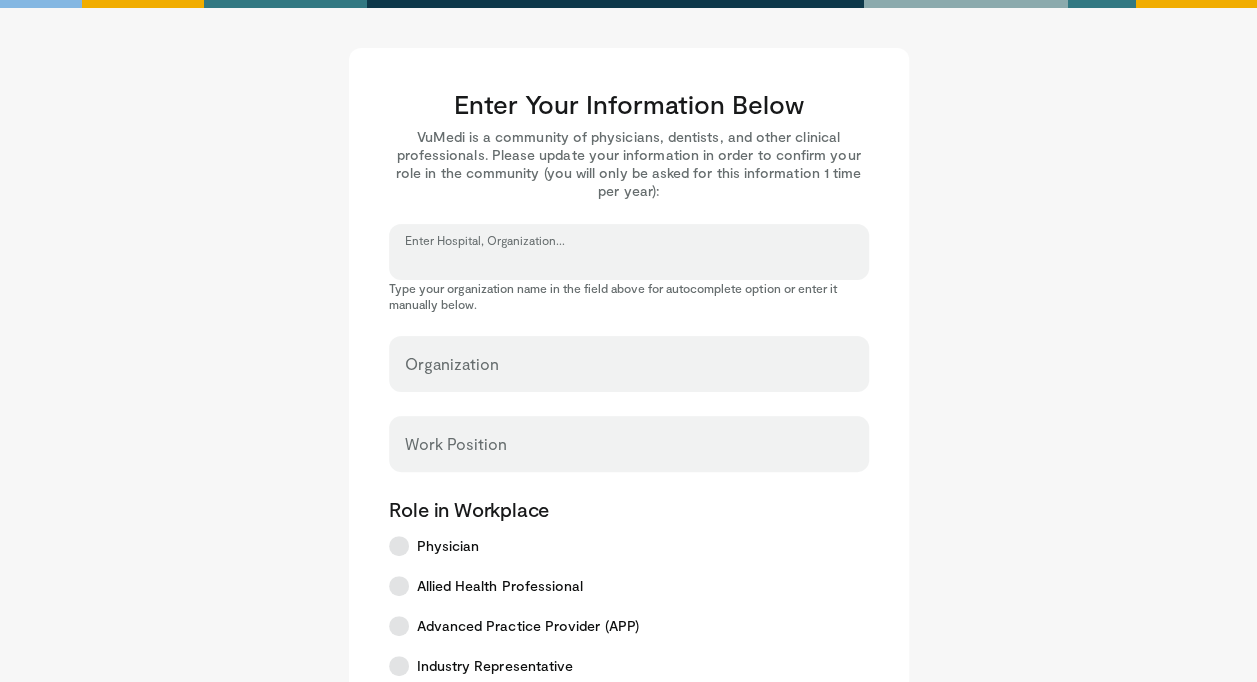 click on "Enter Hospital, Organization..." at bounding box center (629, 261) 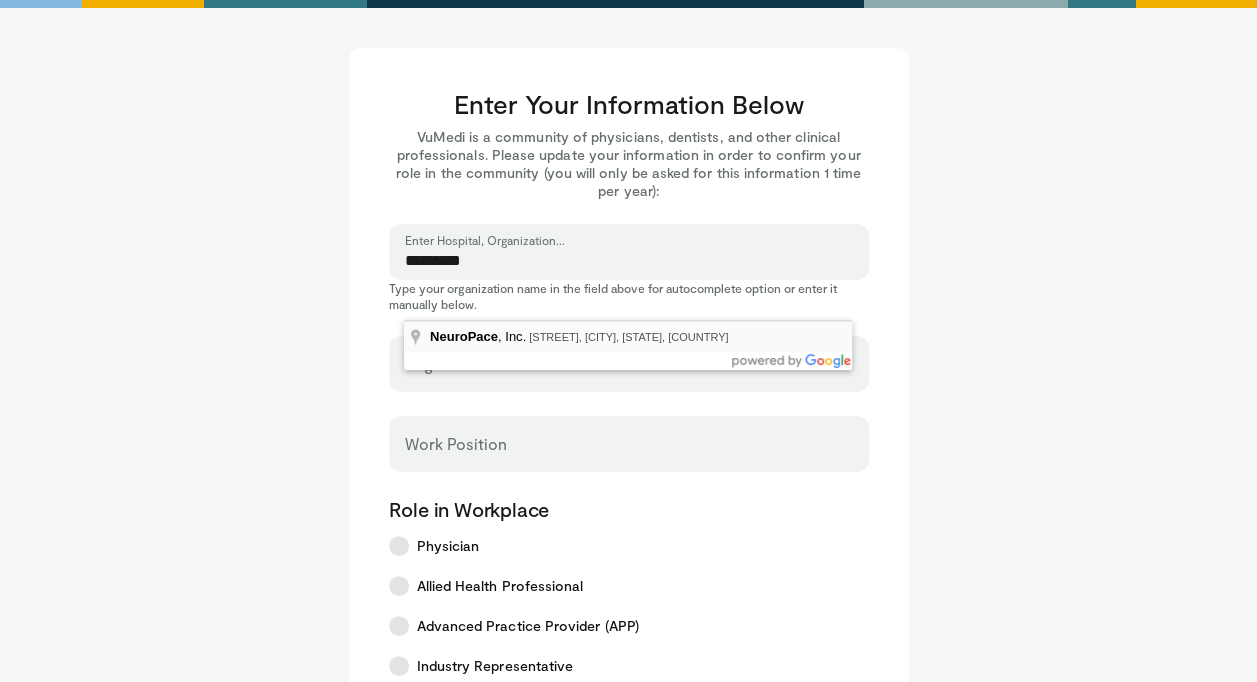 type on "*********" 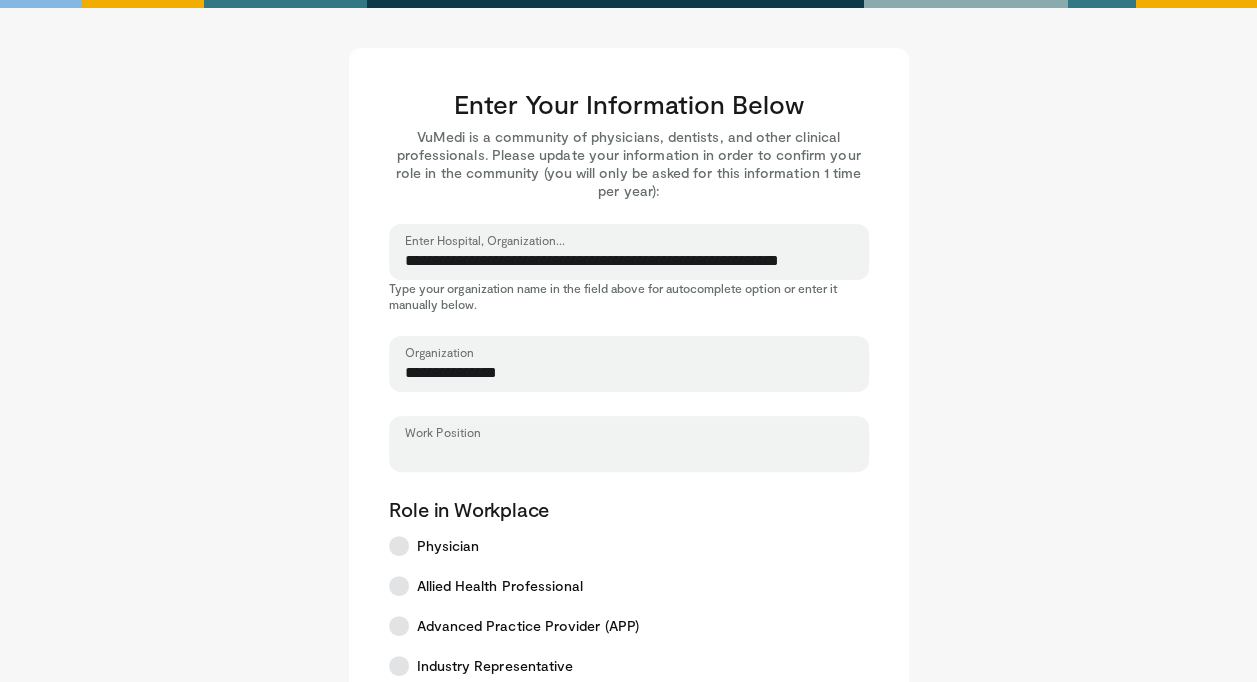 click on "Work Position" at bounding box center [629, 453] 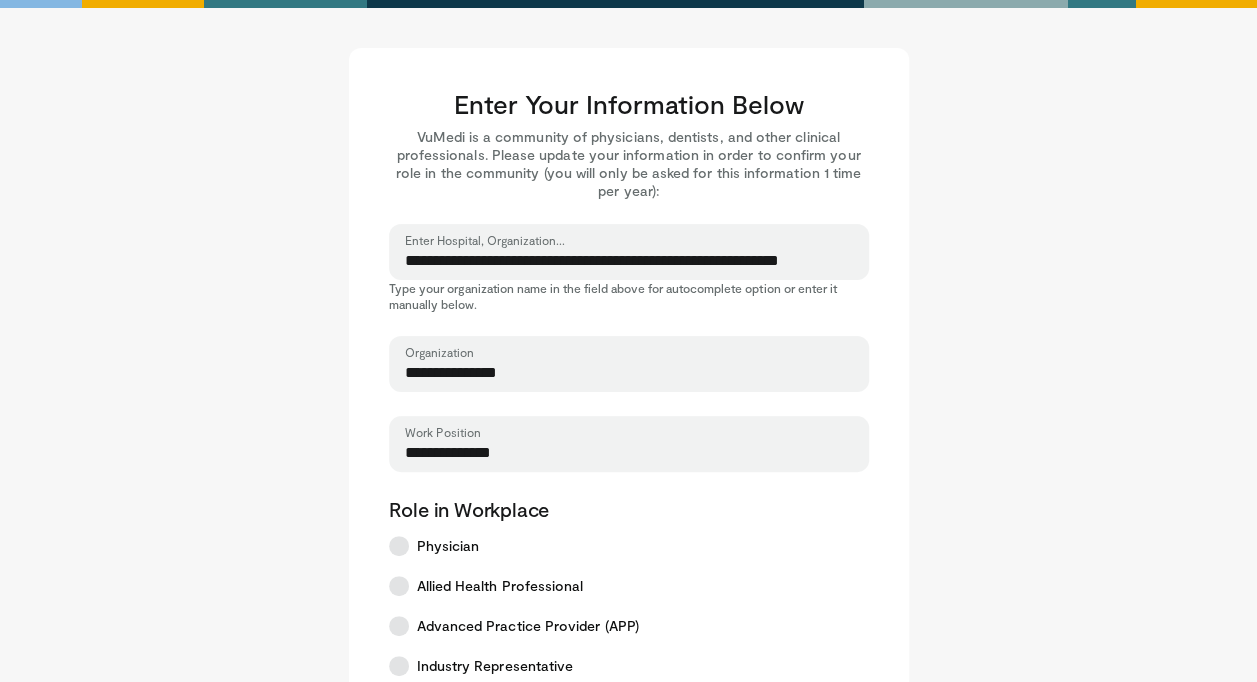 type on "**********" 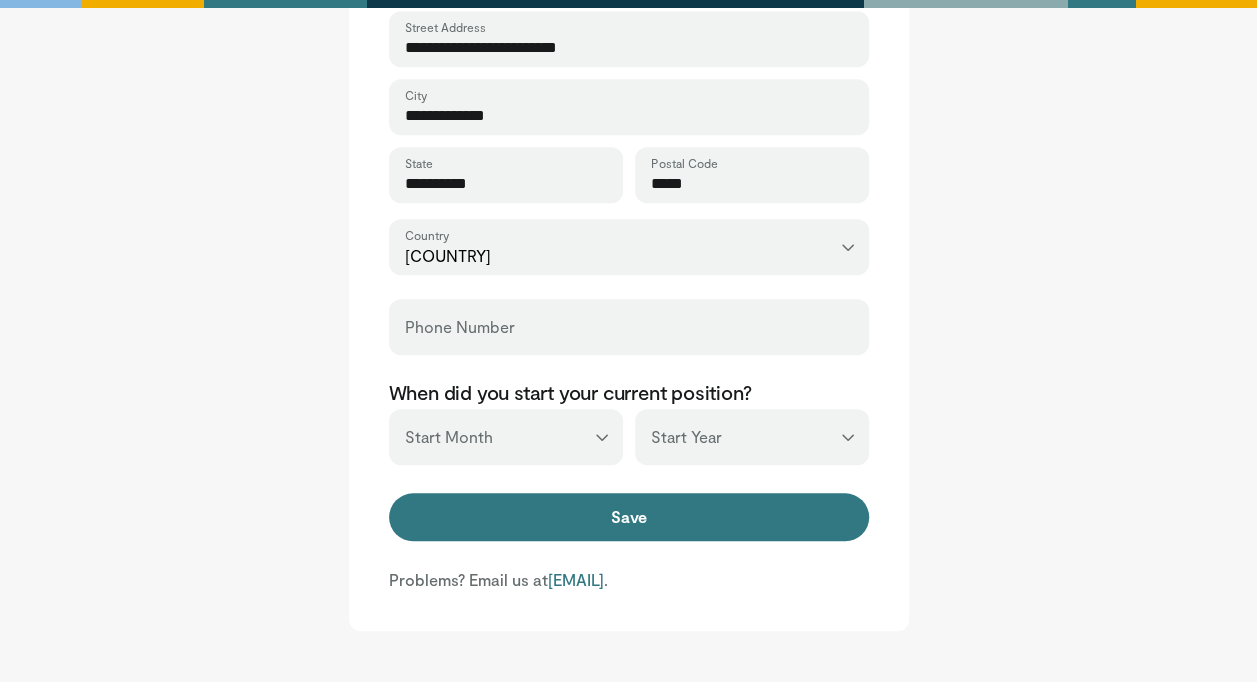scroll, scrollTop: 701, scrollLeft: 0, axis: vertical 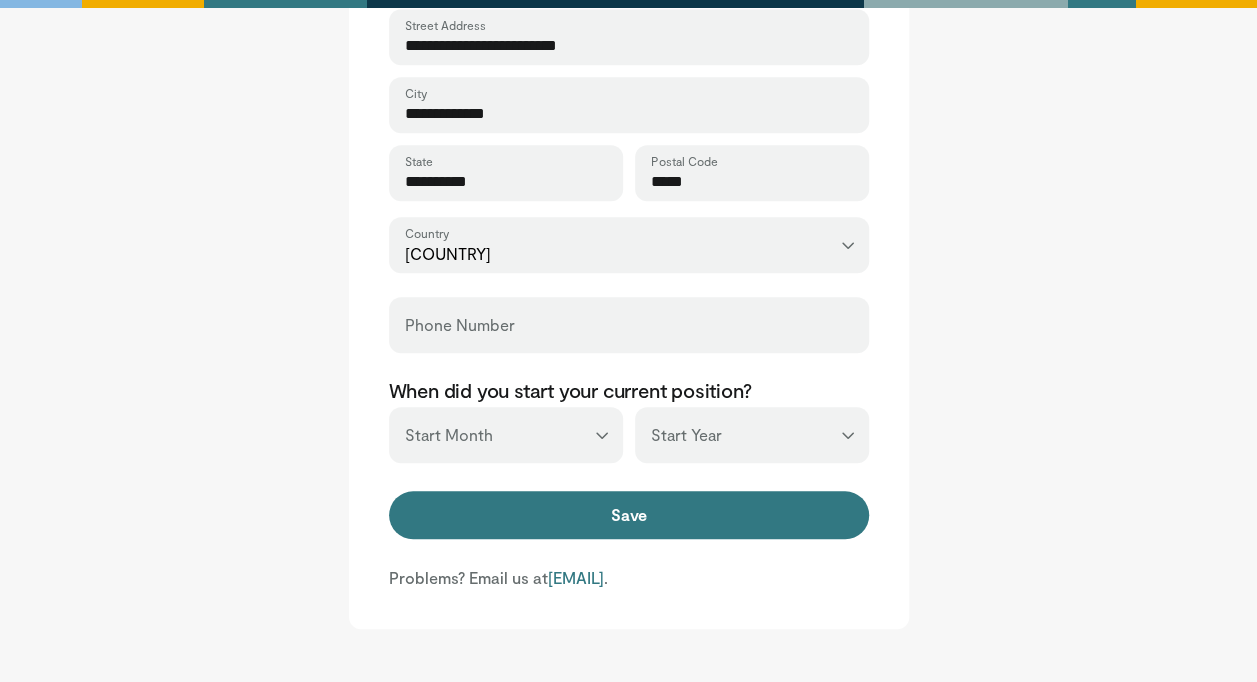 click on "Phone Number" at bounding box center [460, 325] 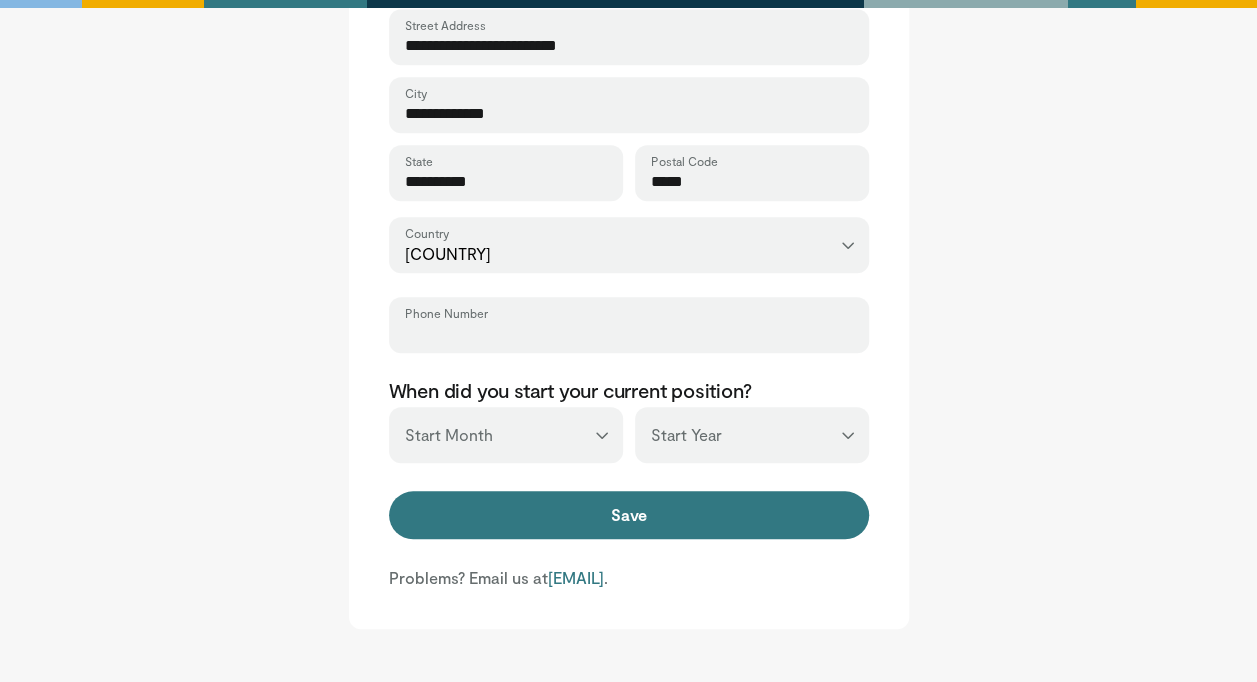 click on "Phone Number" at bounding box center [629, 334] 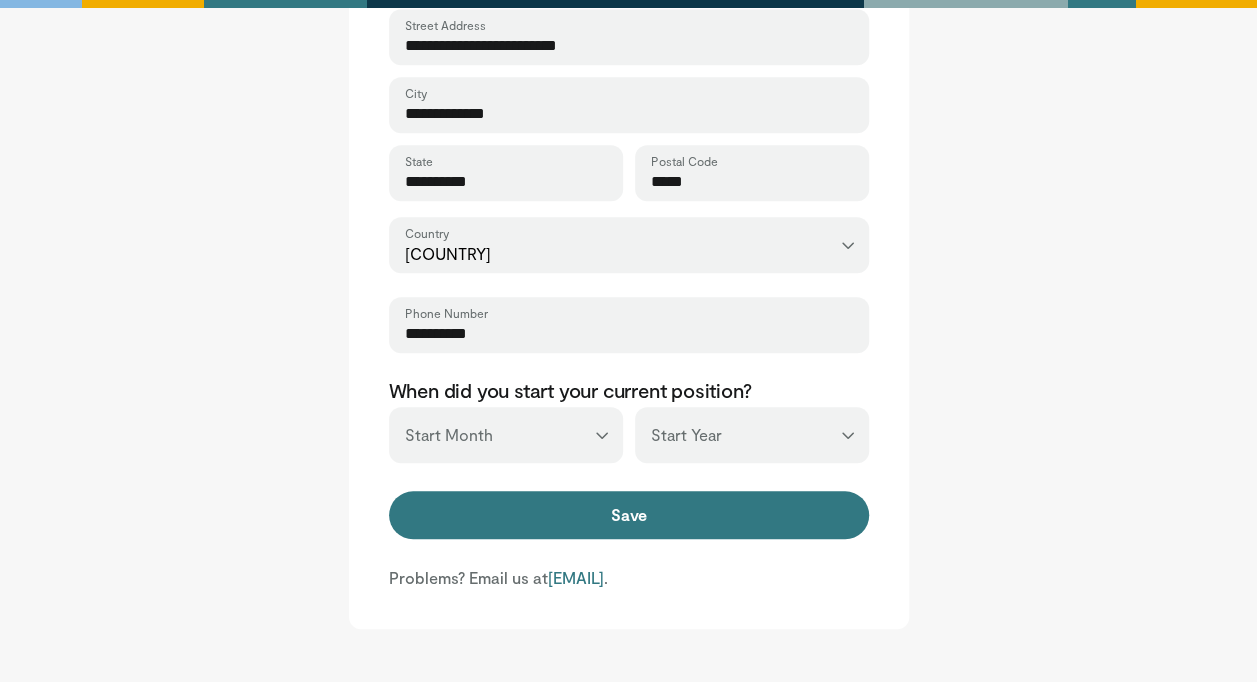 type on "**********" 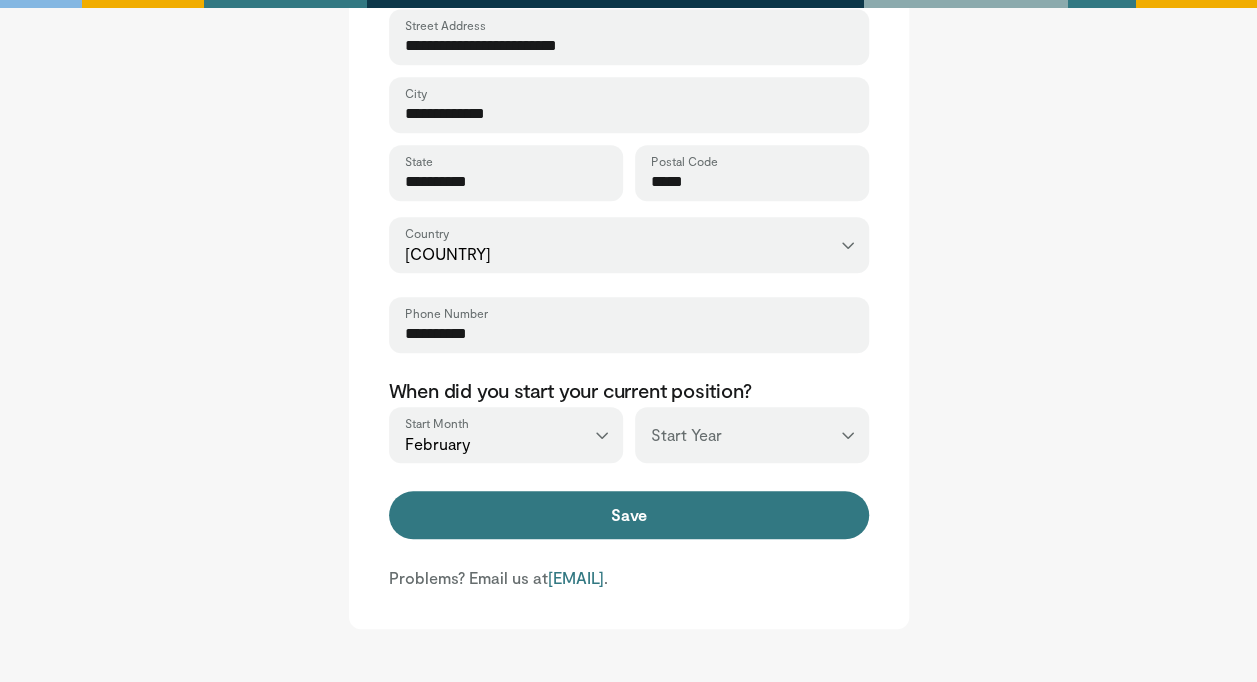 click on "***
****
****
****
****
****
****
****
****
****
****
****
****
****
****
****
****
****
****
****
****
****
****
****
****
****
****
****
****
**** **** **** **** ****" at bounding box center [752, 435] 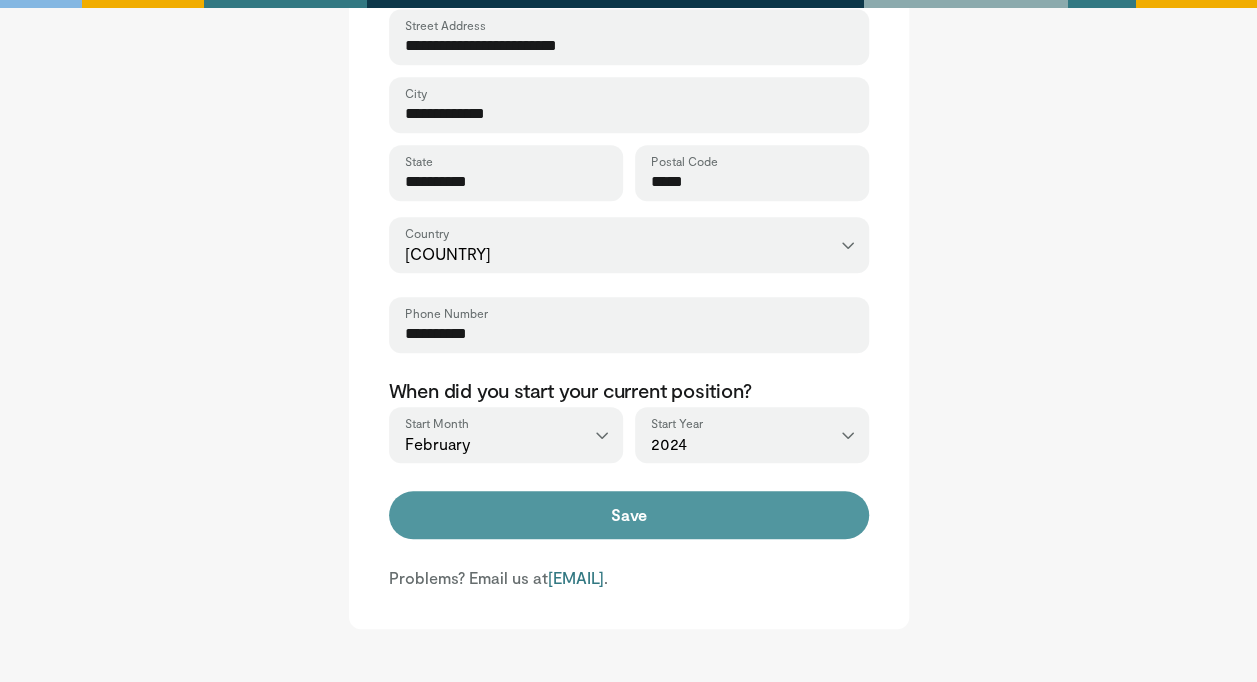 click on "Save" at bounding box center (629, 515) 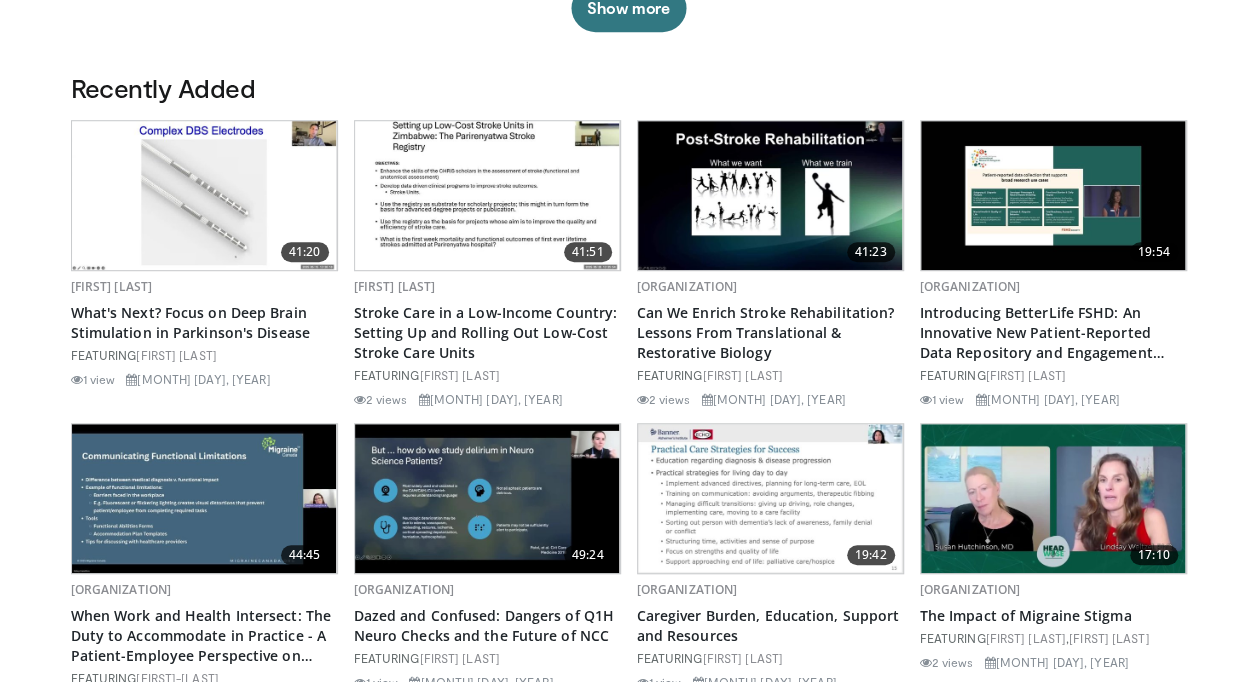 scroll, scrollTop: 272, scrollLeft: 0, axis: vertical 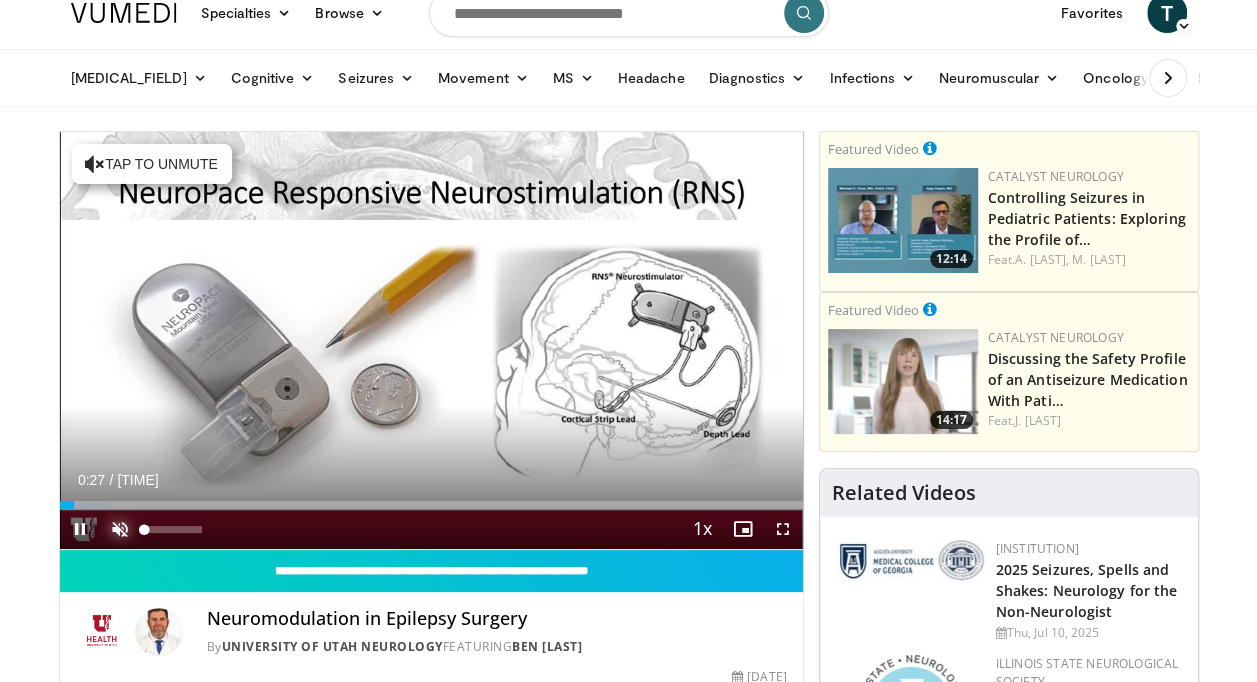 click at bounding box center [120, 529] 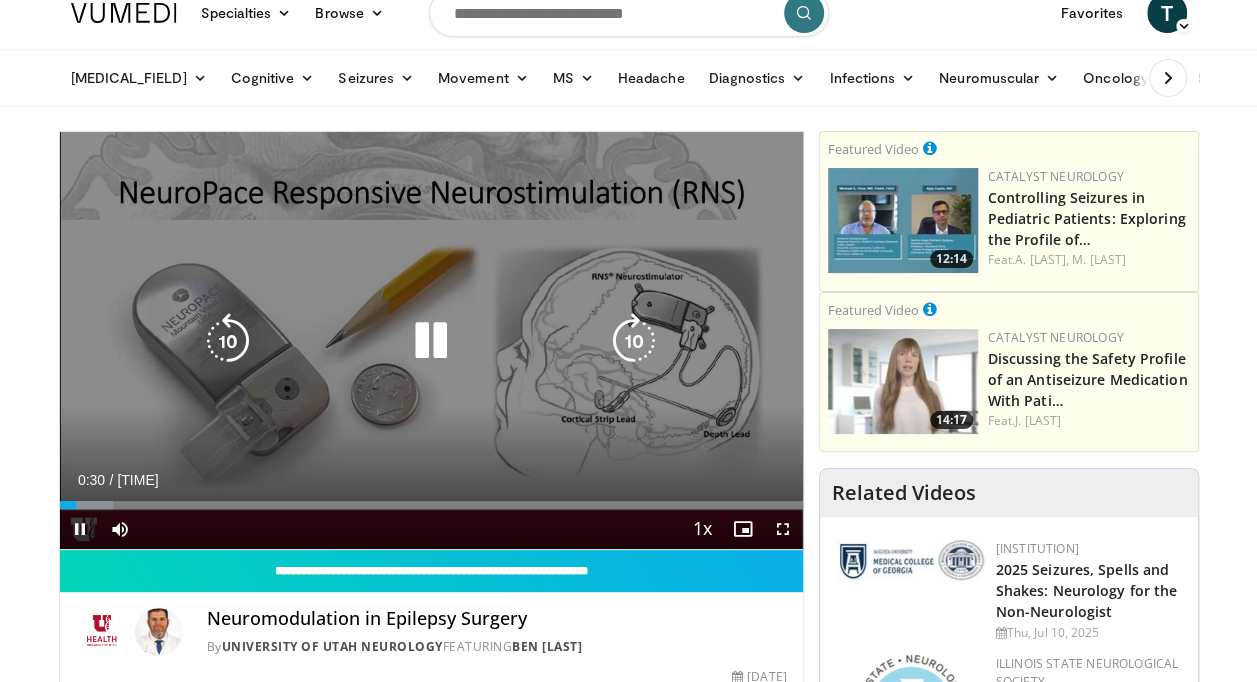 click at bounding box center (228, 341) 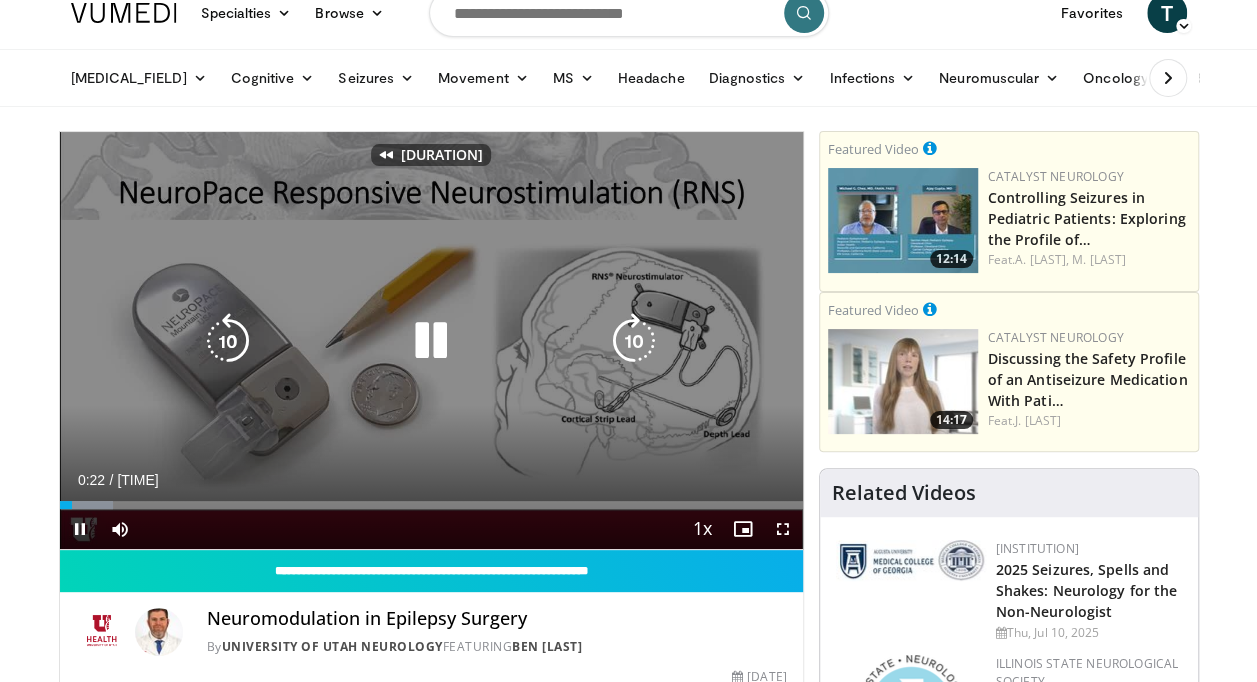 click at bounding box center [228, 341] 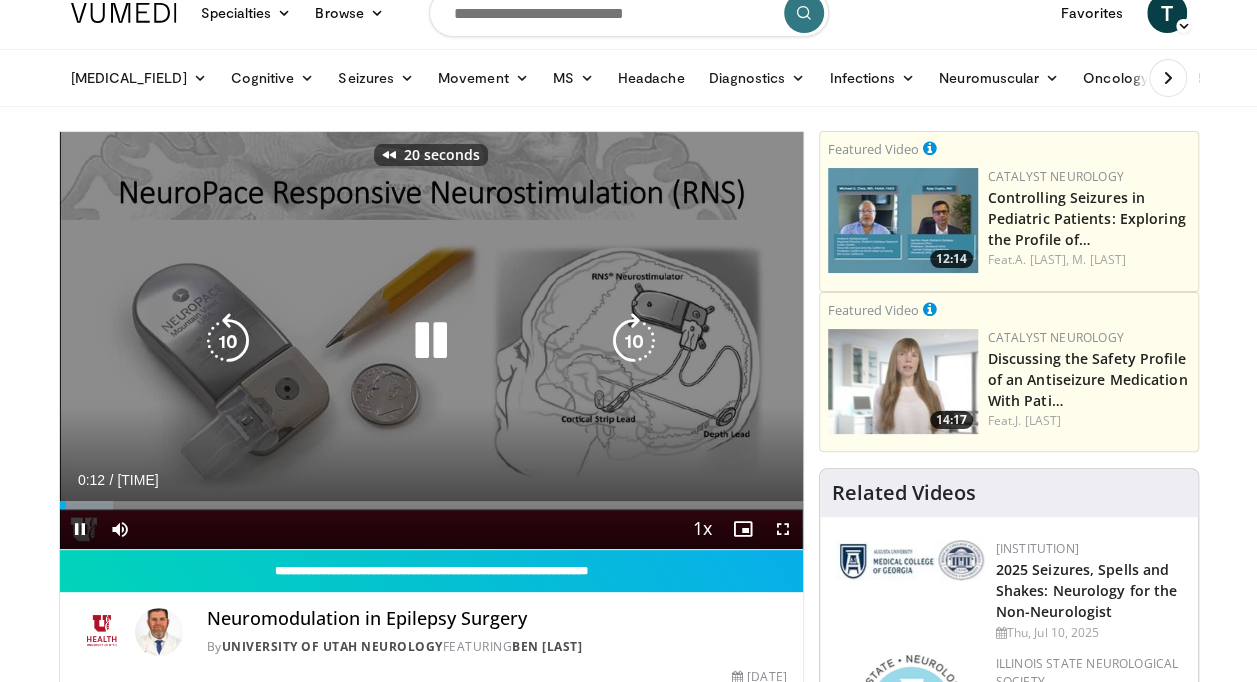 click at bounding box center (228, 341) 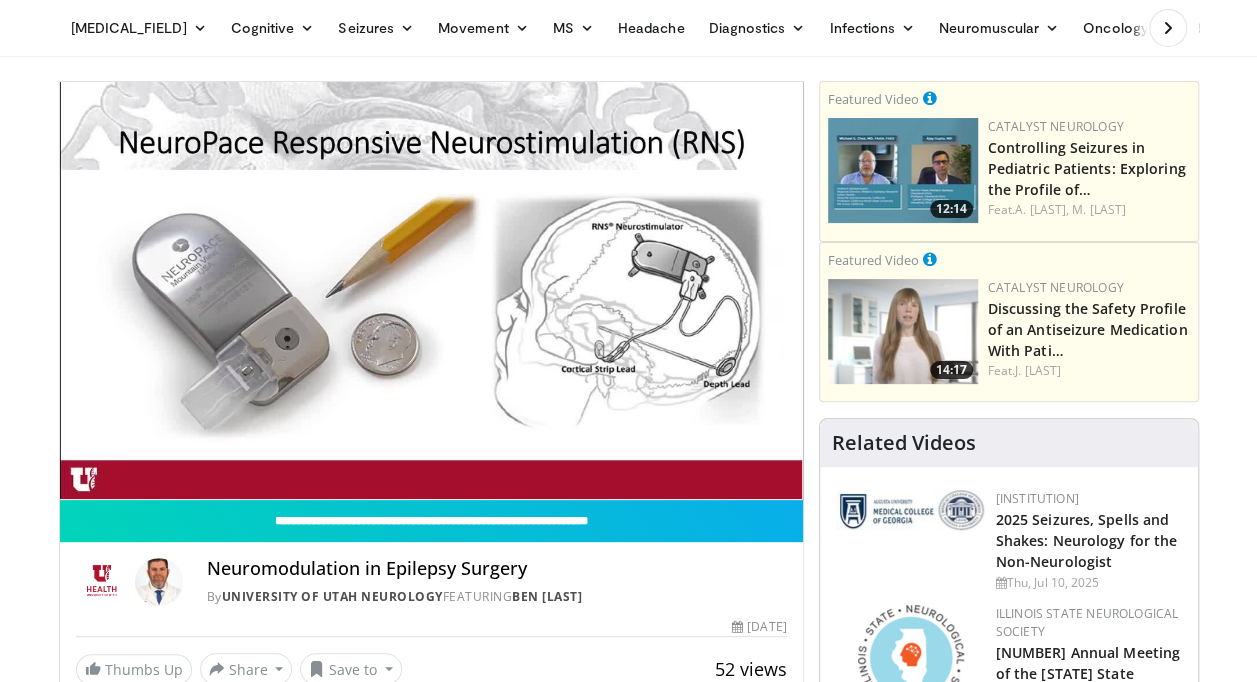scroll, scrollTop: 71, scrollLeft: 0, axis: vertical 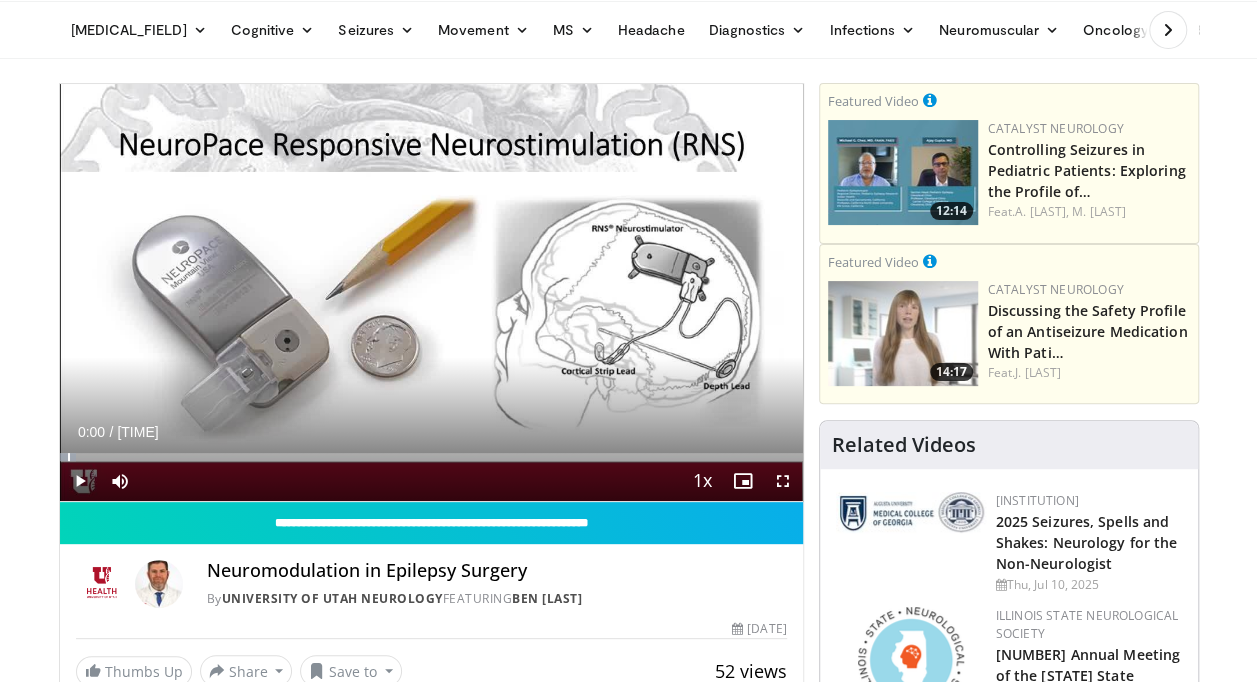 drag, startPoint x: 68, startPoint y: 454, endPoint x: 26, endPoint y: 454, distance: 42 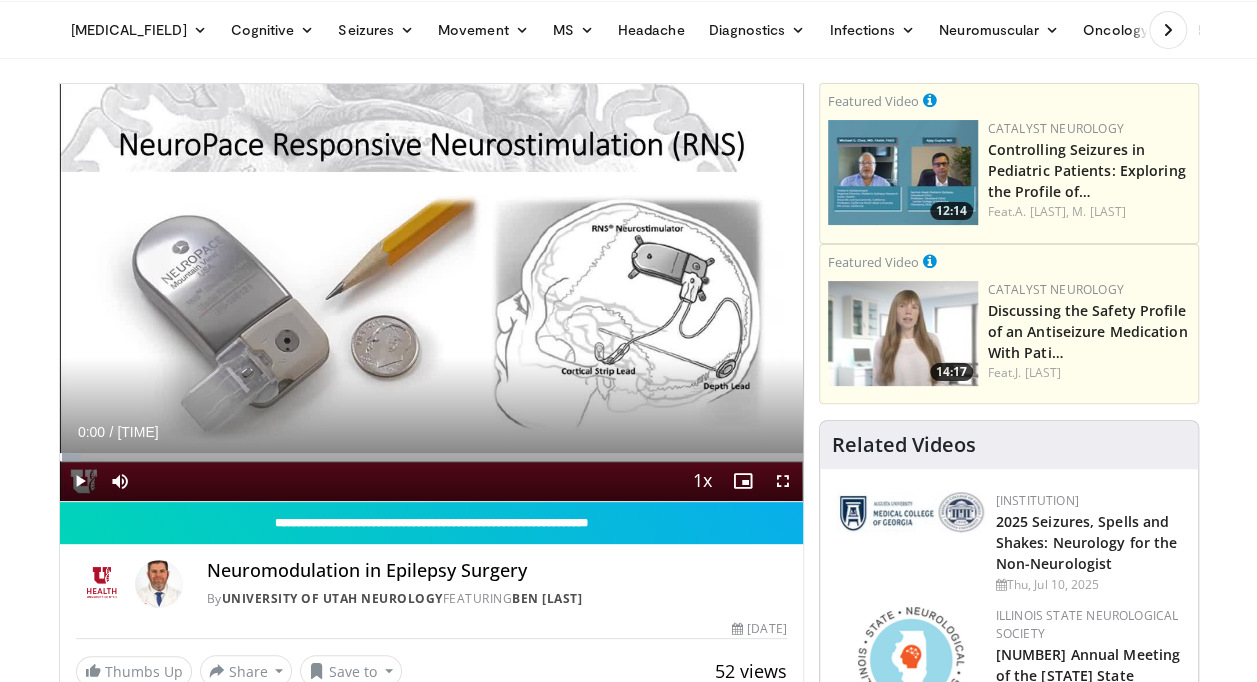 drag, startPoint x: 59, startPoint y: 456, endPoint x: 46, endPoint y: 454, distance: 13.152946 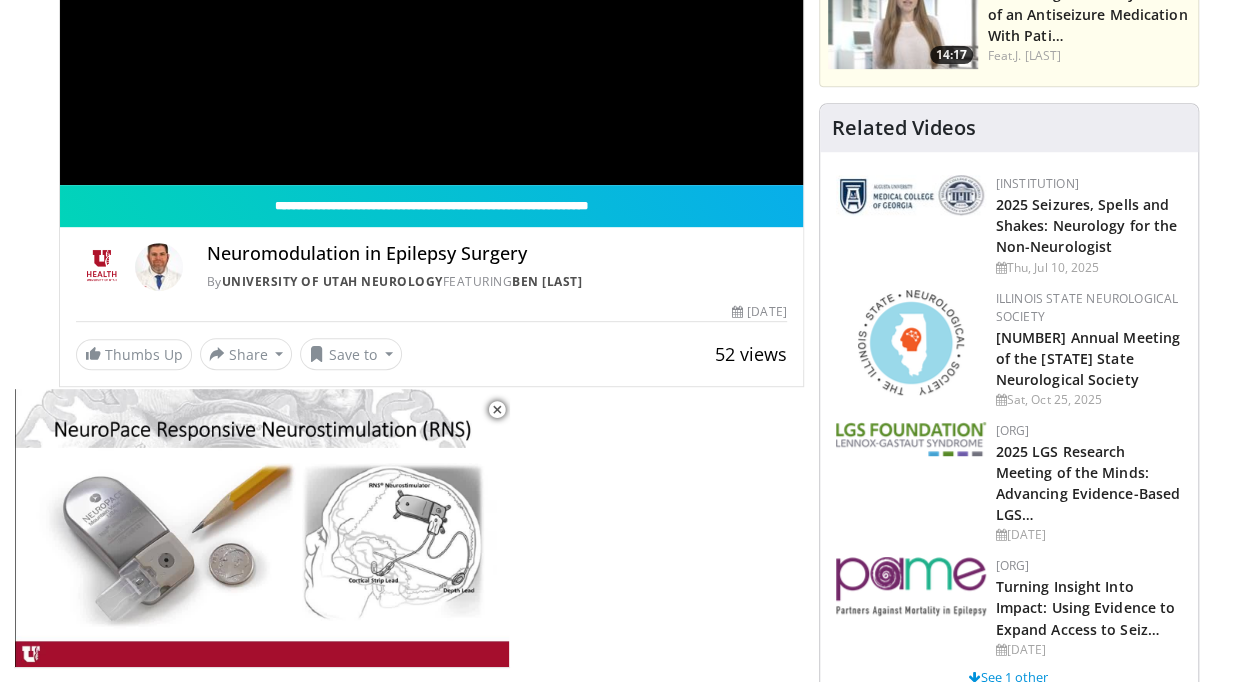scroll, scrollTop: 387, scrollLeft: 0, axis: vertical 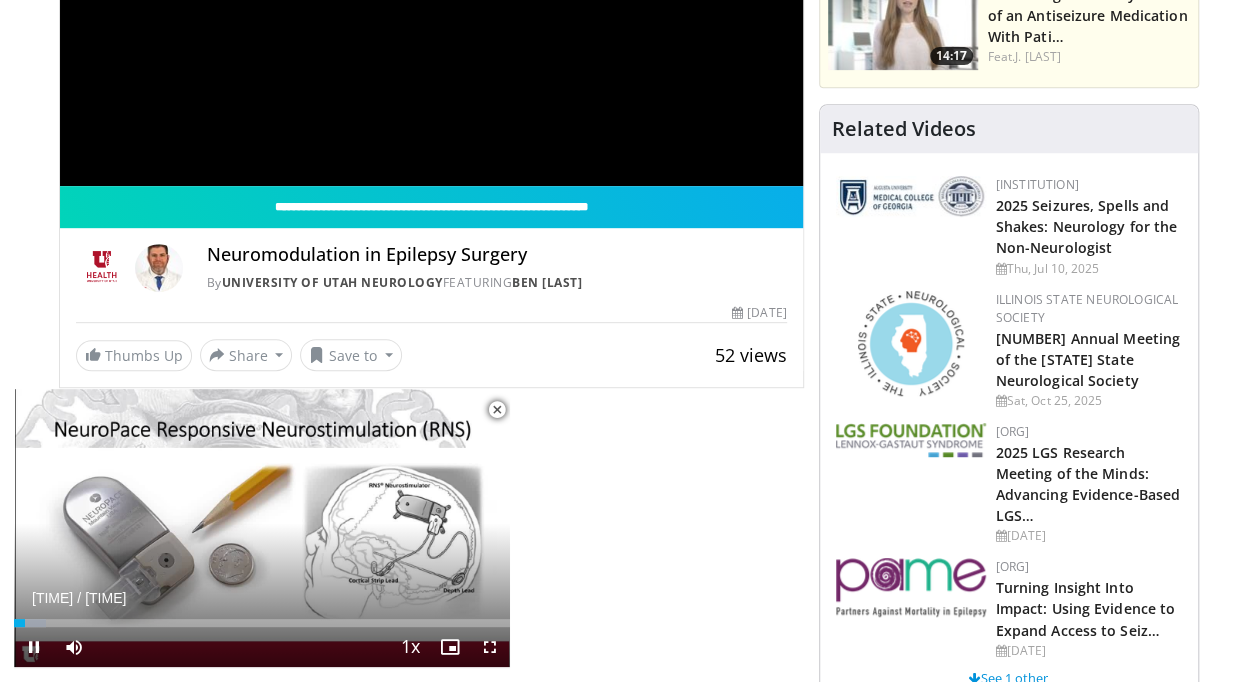 click at bounding box center [497, 410] 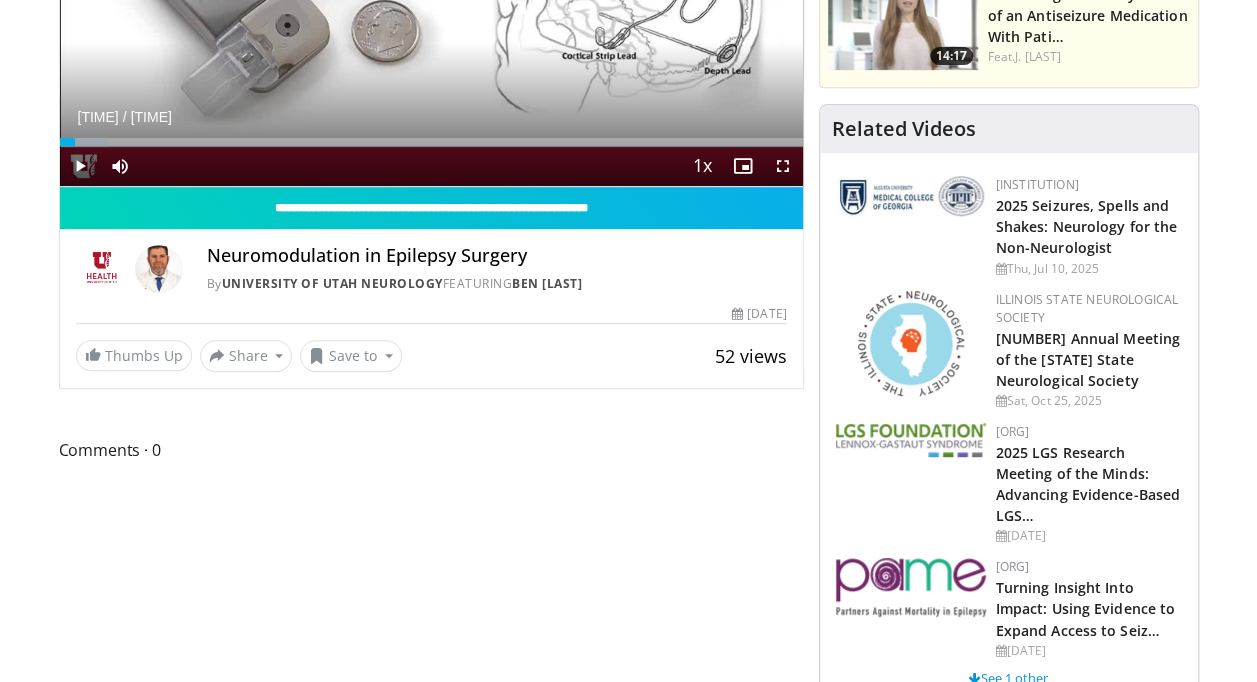scroll, scrollTop: 147, scrollLeft: 0, axis: vertical 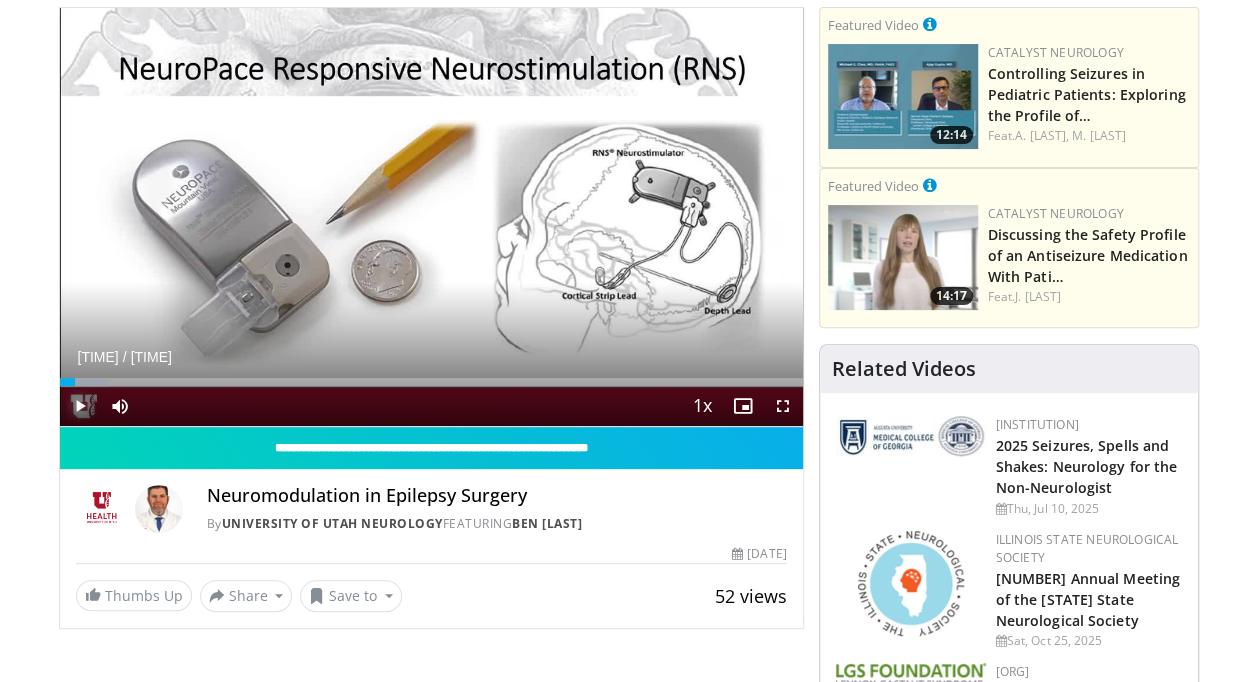 click at bounding box center (80, 406) 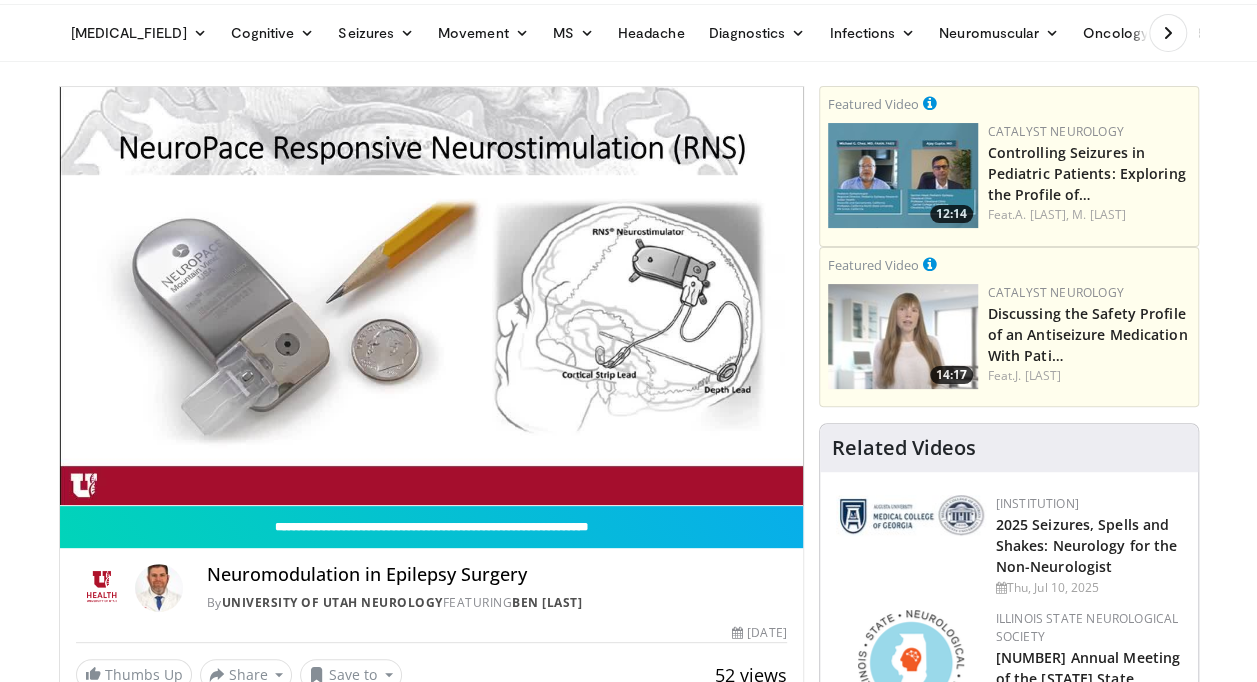 scroll, scrollTop: 66, scrollLeft: 0, axis: vertical 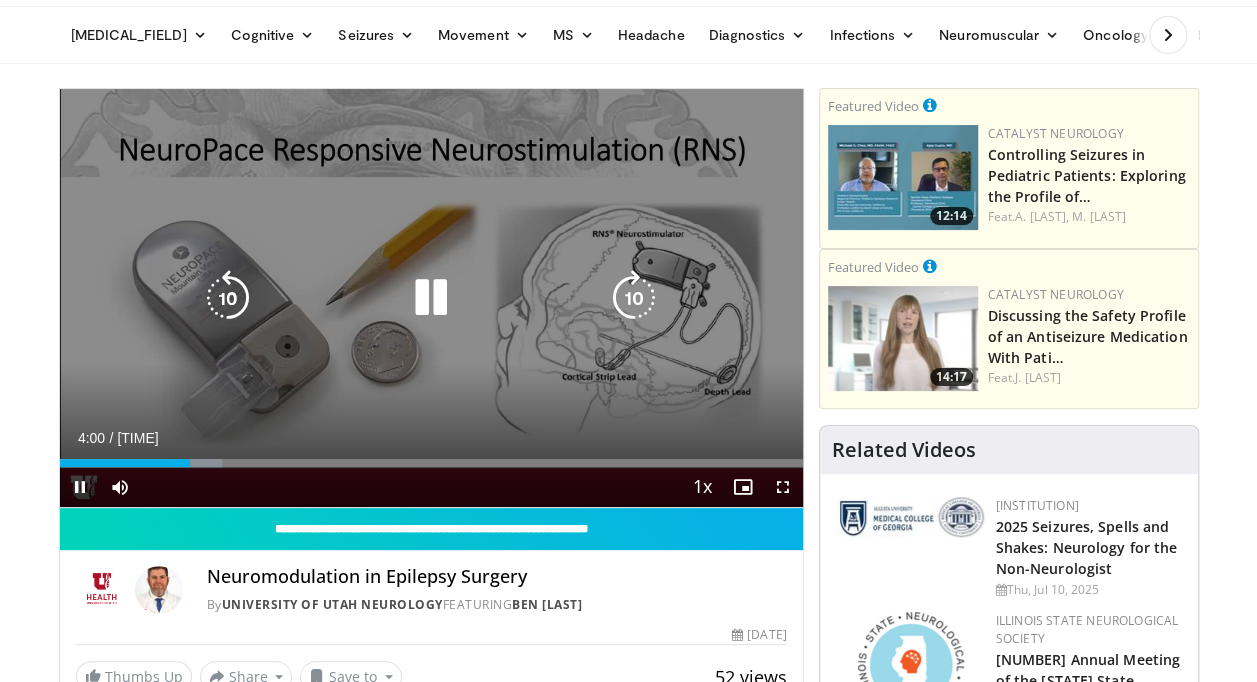 click at bounding box center [228, 298] 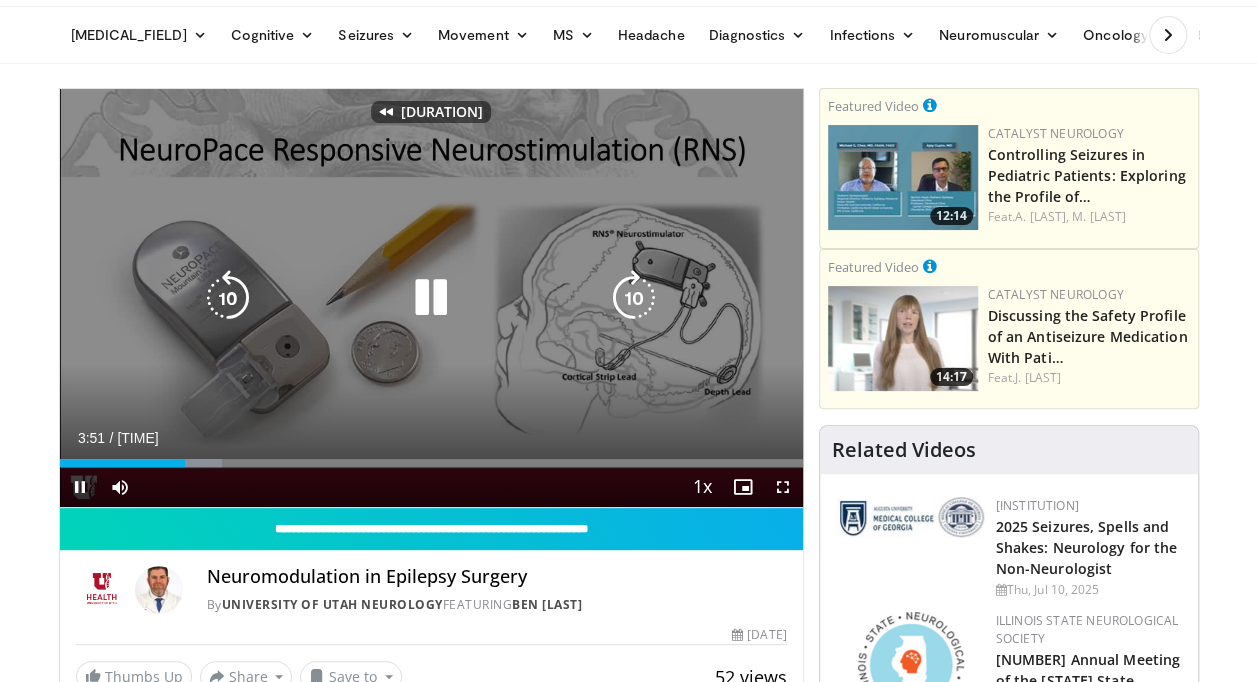 click at bounding box center [228, 298] 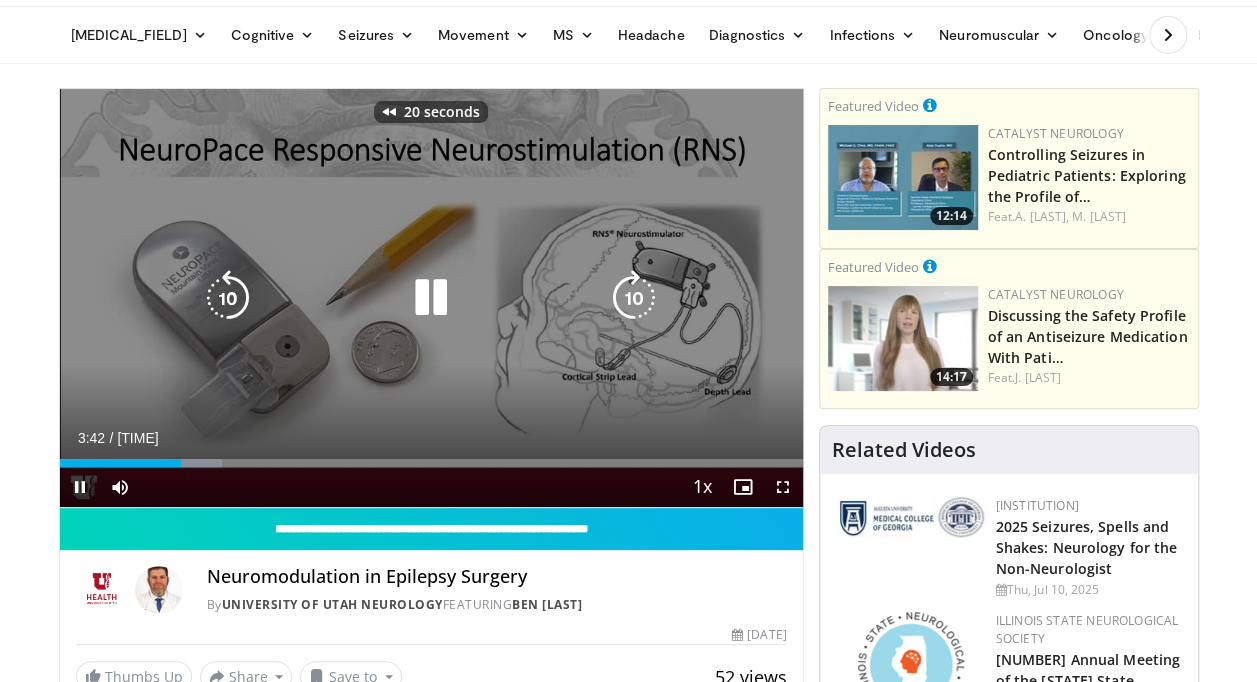 click at bounding box center (228, 298) 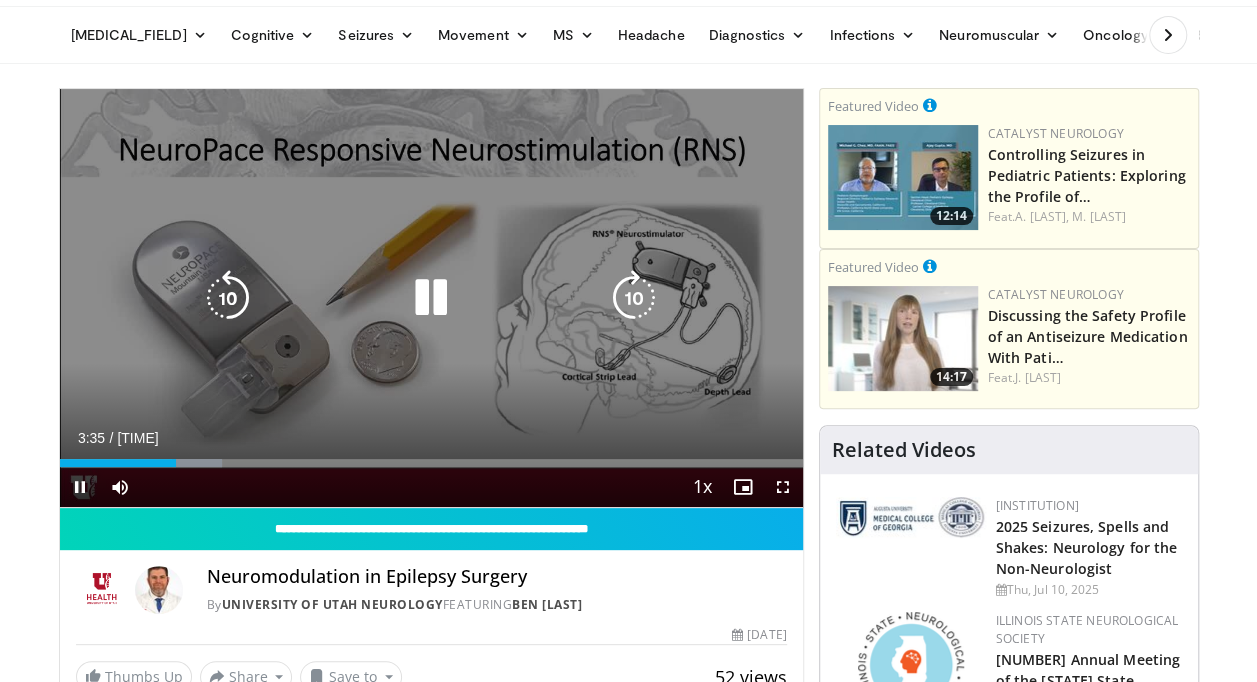 click at bounding box center (228, 298) 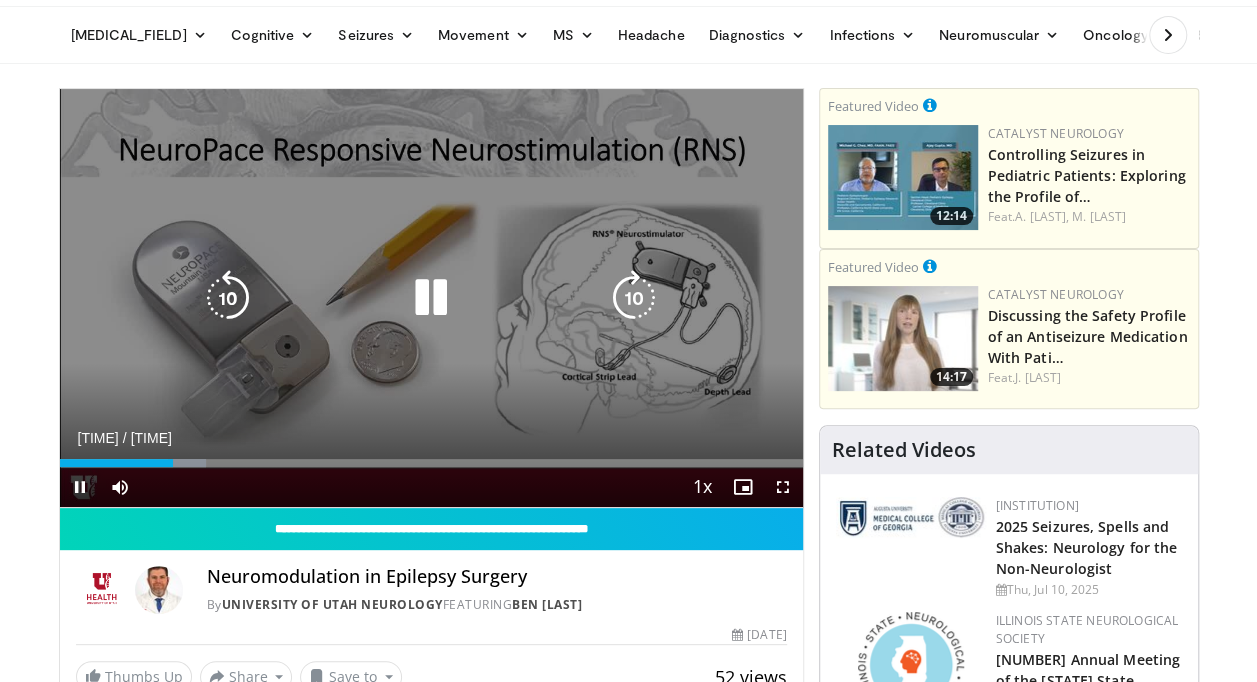 drag, startPoint x: 229, startPoint y: 314, endPoint x: 218, endPoint y: 300, distance: 17.804493 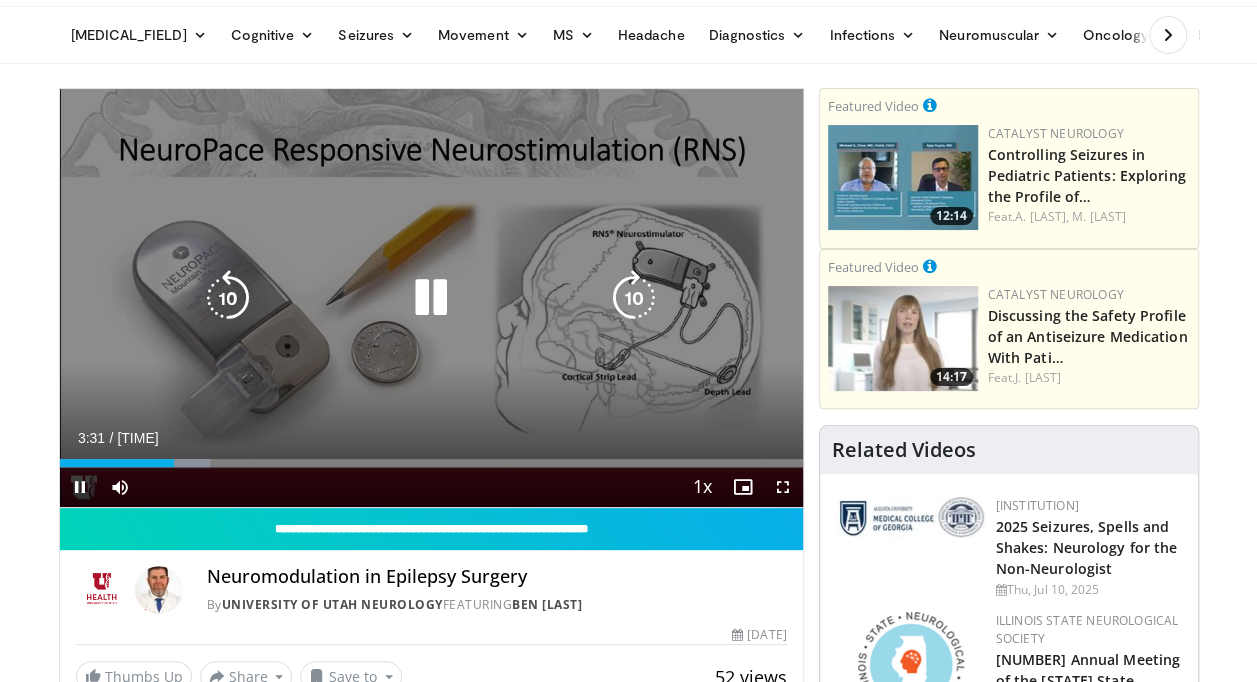 drag, startPoint x: 218, startPoint y: 300, endPoint x: 188, endPoint y: 296, distance: 30.265491 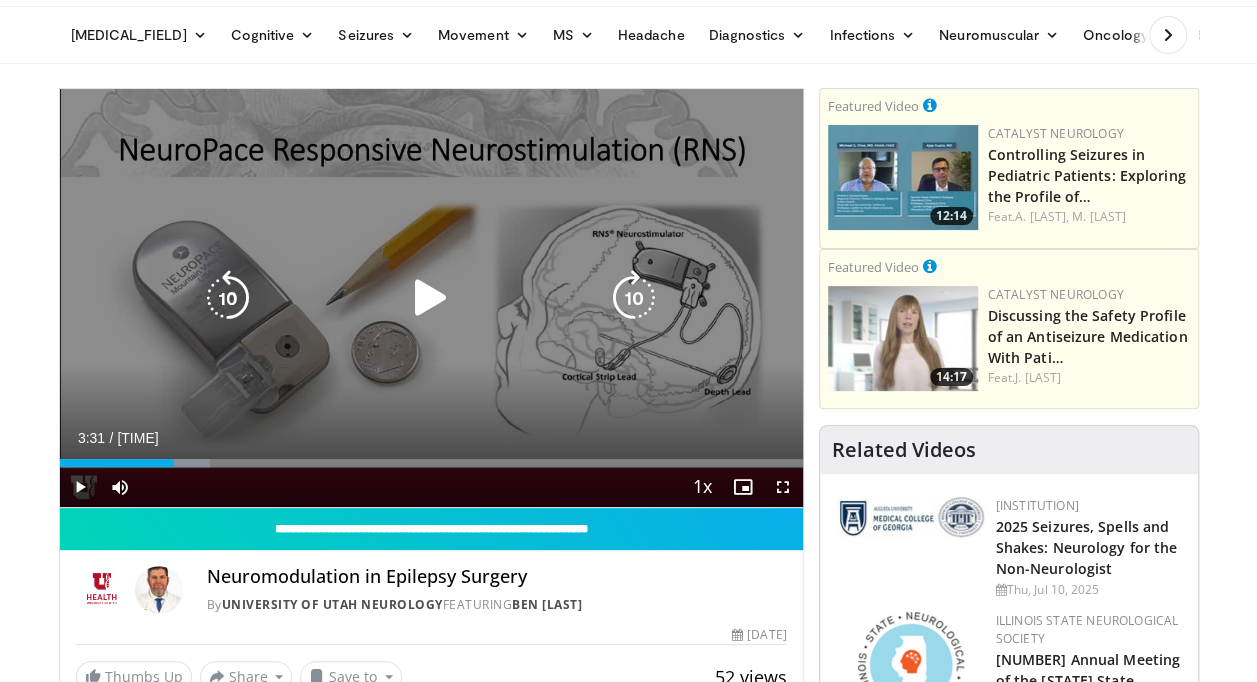 click at bounding box center [228, 298] 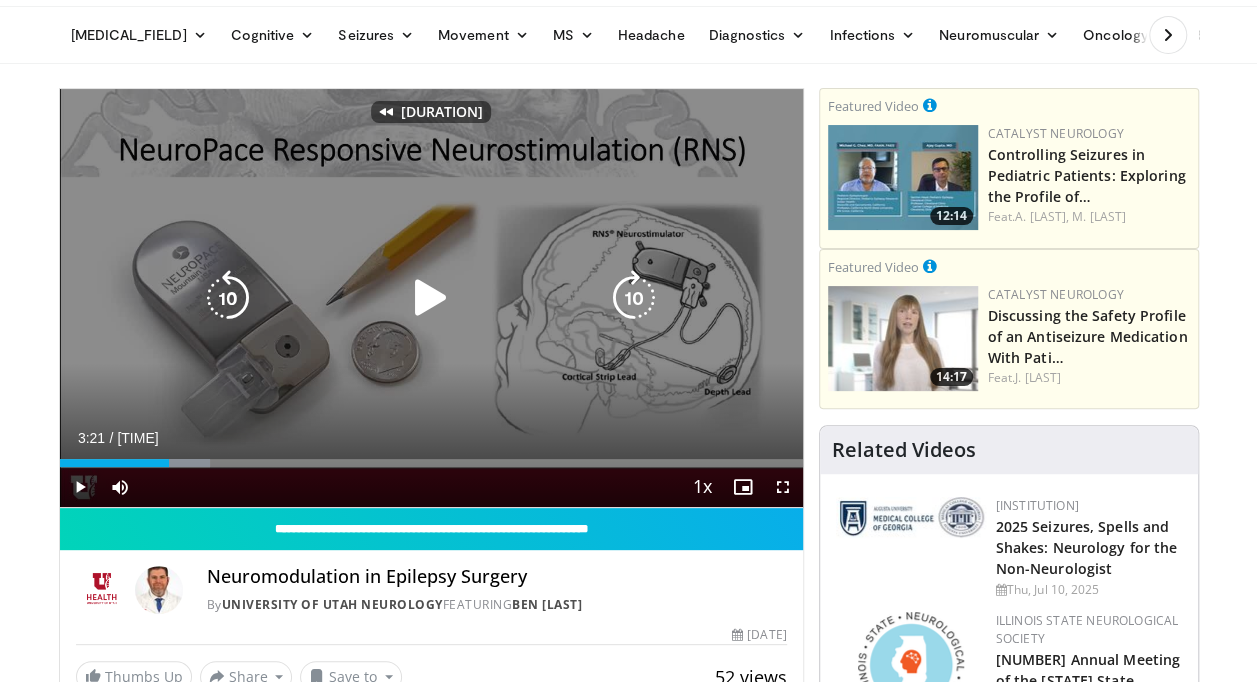 click at bounding box center (228, 298) 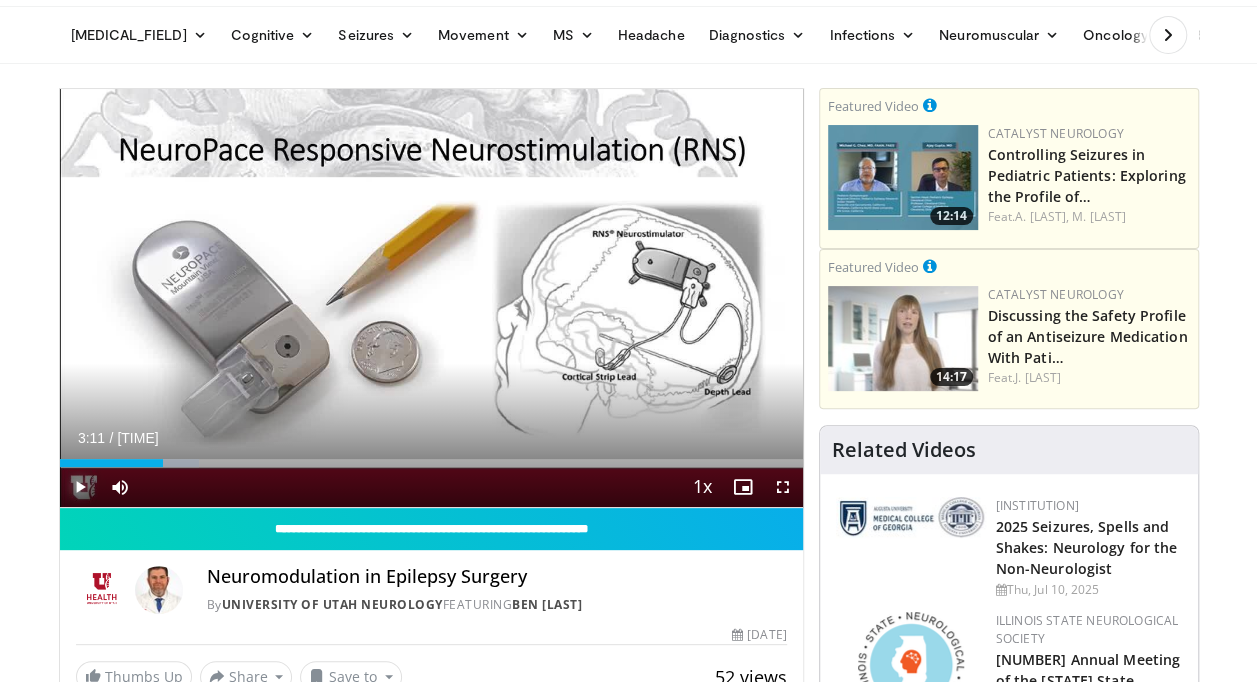 click at bounding box center (80, 487) 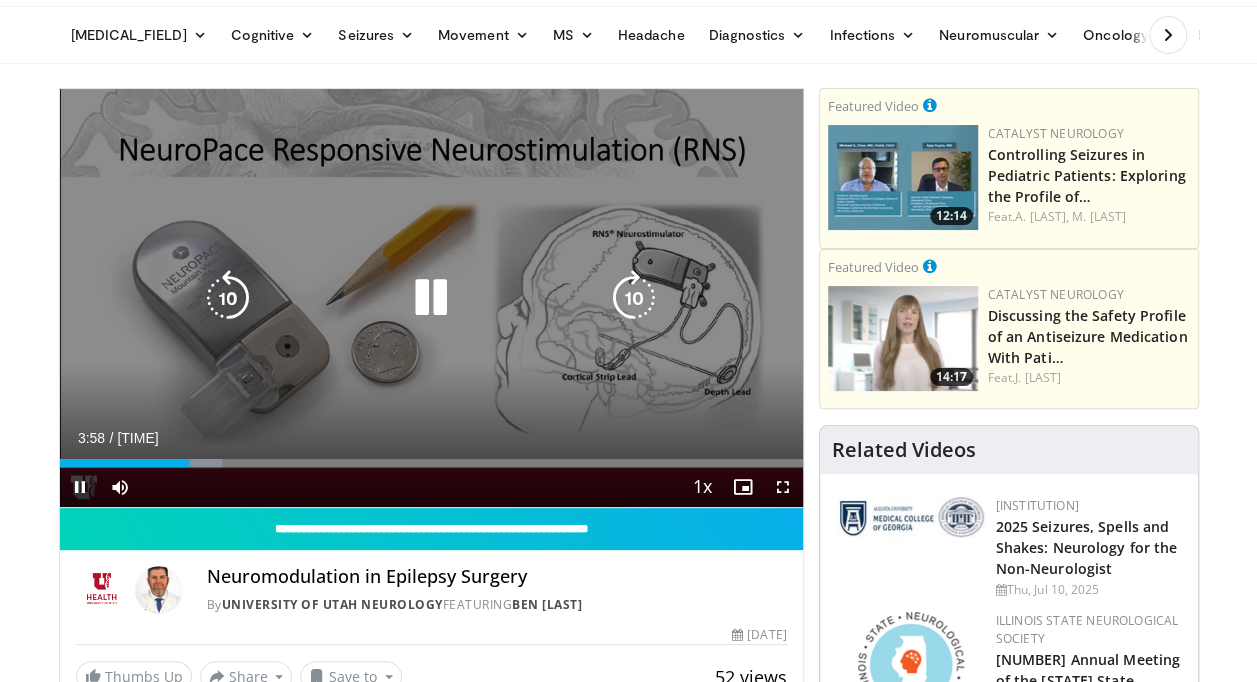 click at bounding box center (228, 298) 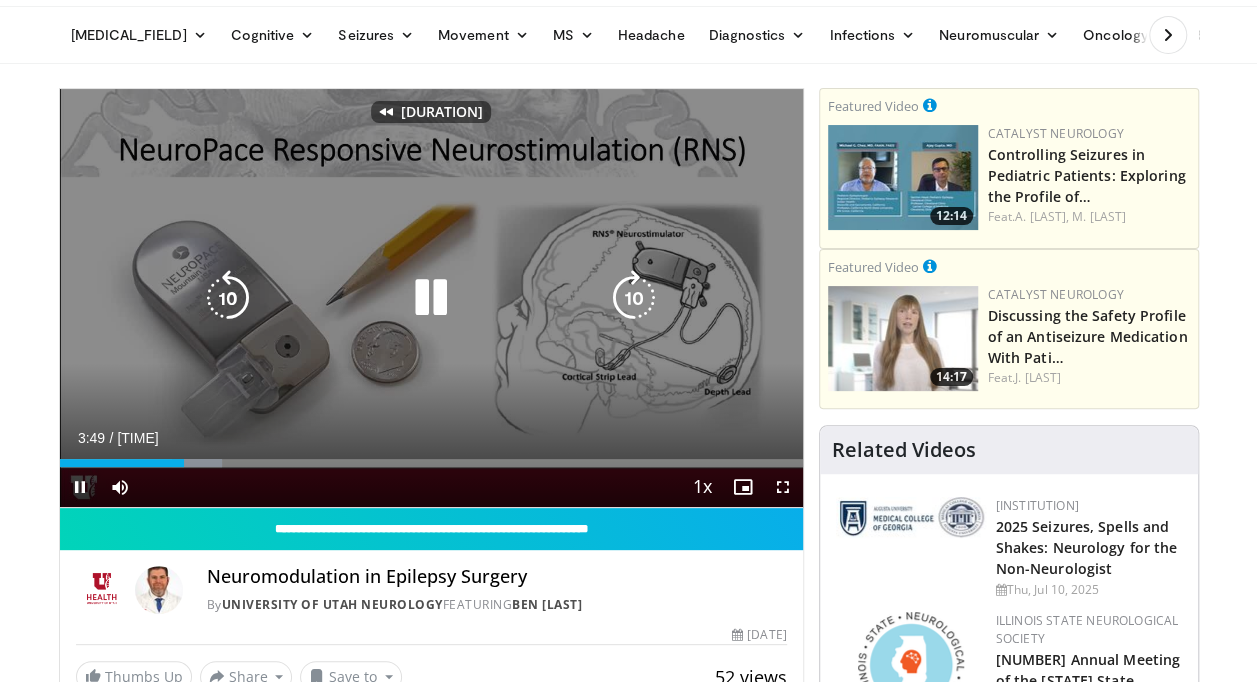 click at bounding box center [228, 298] 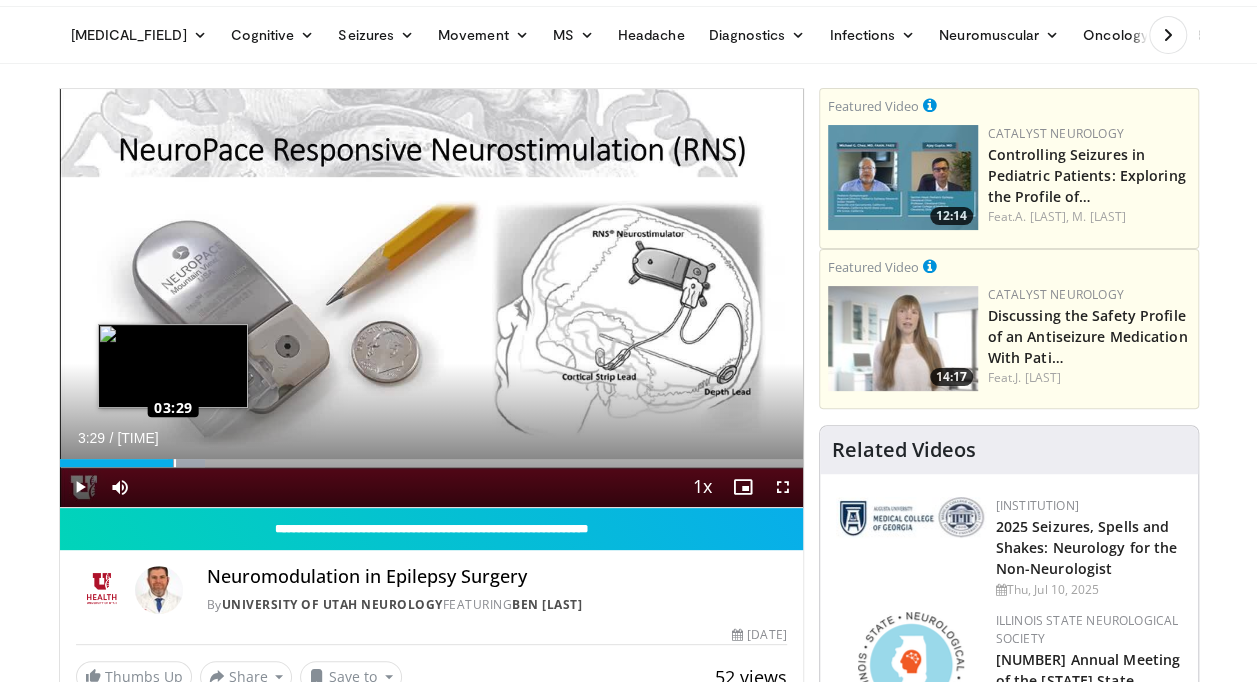 click on "Loaded :  [PERCENT] [TIME] [TIME]" at bounding box center (431, 463) 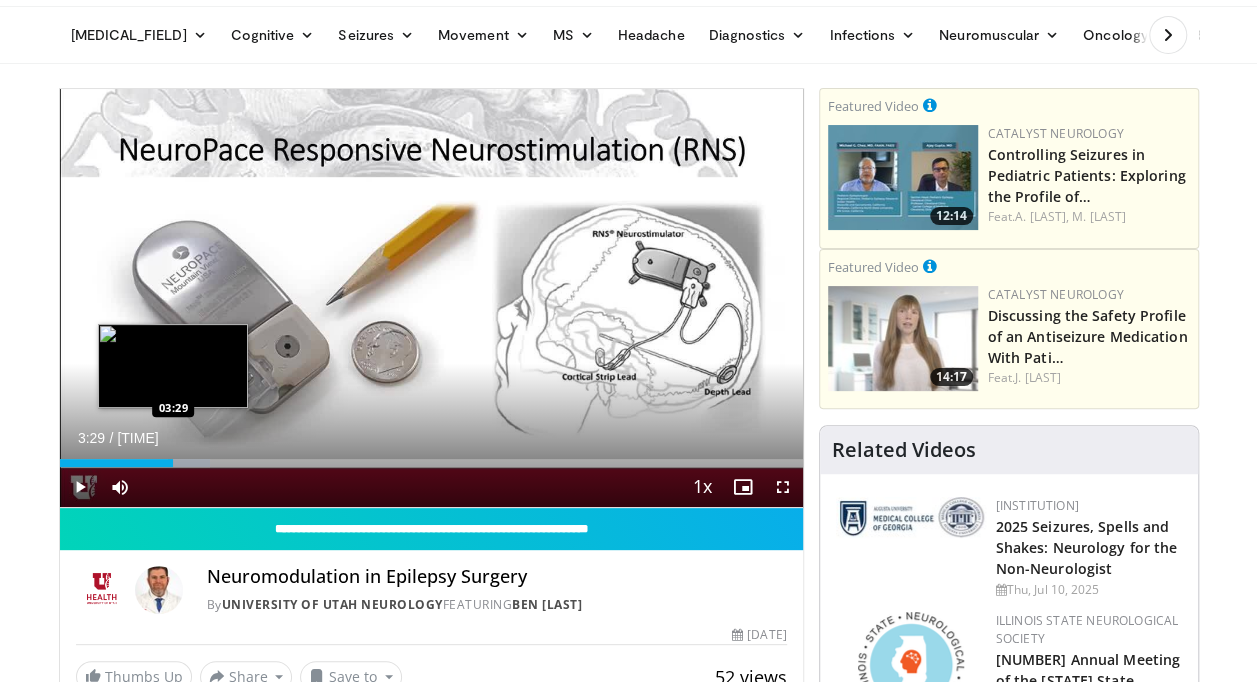 click on "Loaded :  [PERCENT] [TIME] [TIME]" at bounding box center [431, 463] 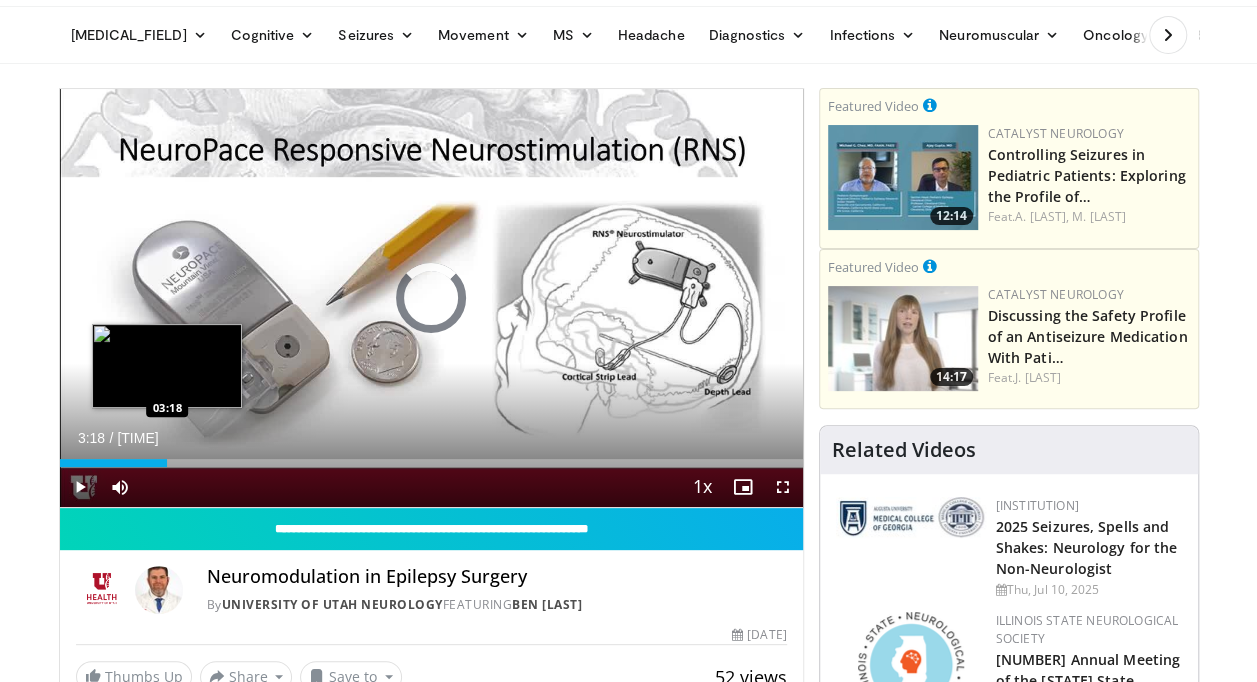 click on "03:18" at bounding box center [114, 463] 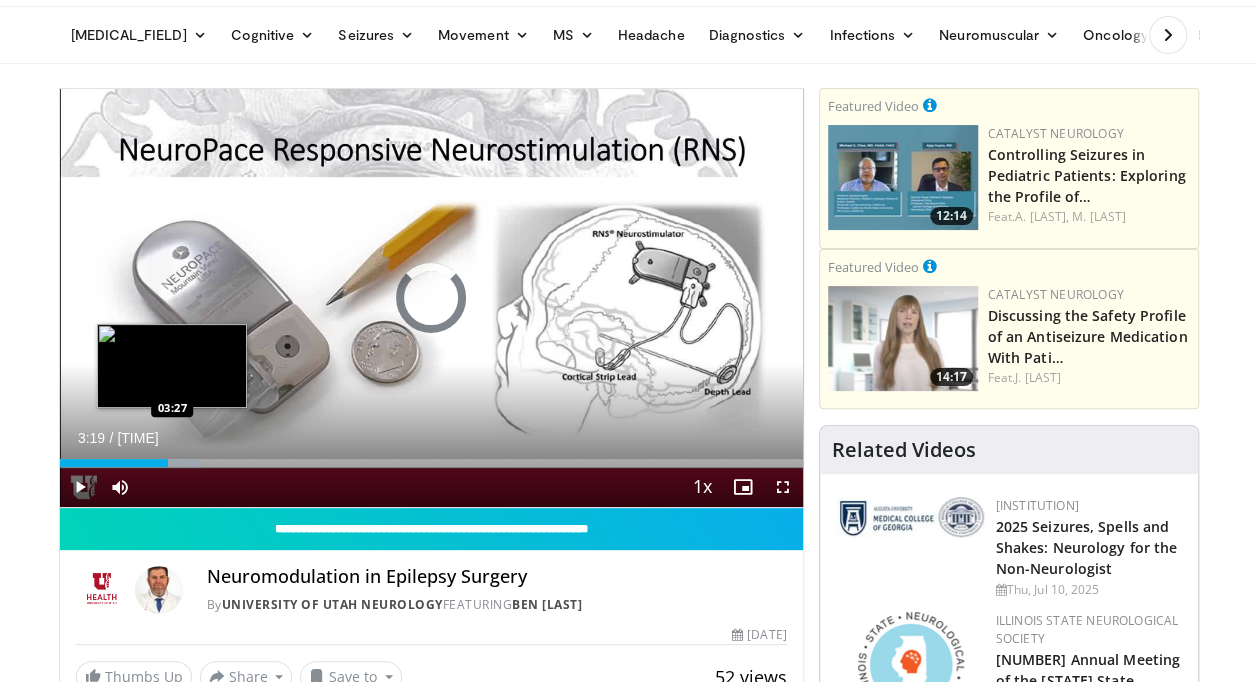 click at bounding box center [183, 463] 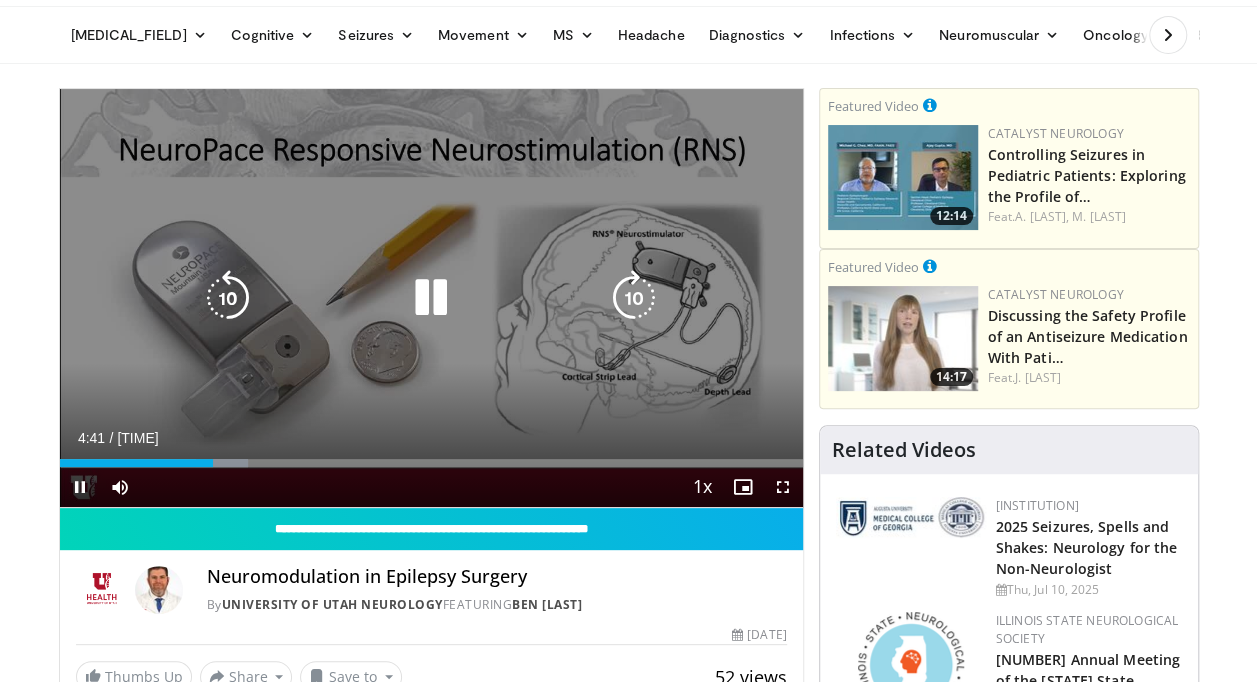 click at bounding box center [228, 298] 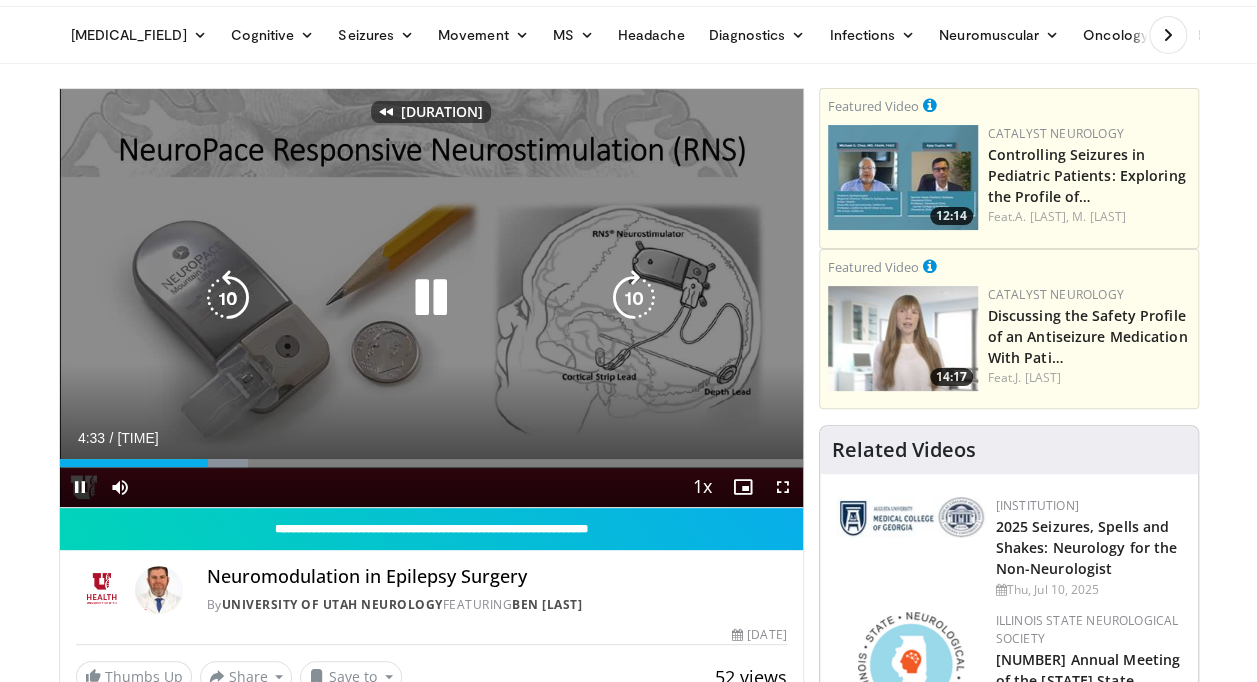 click at bounding box center [228, 298] 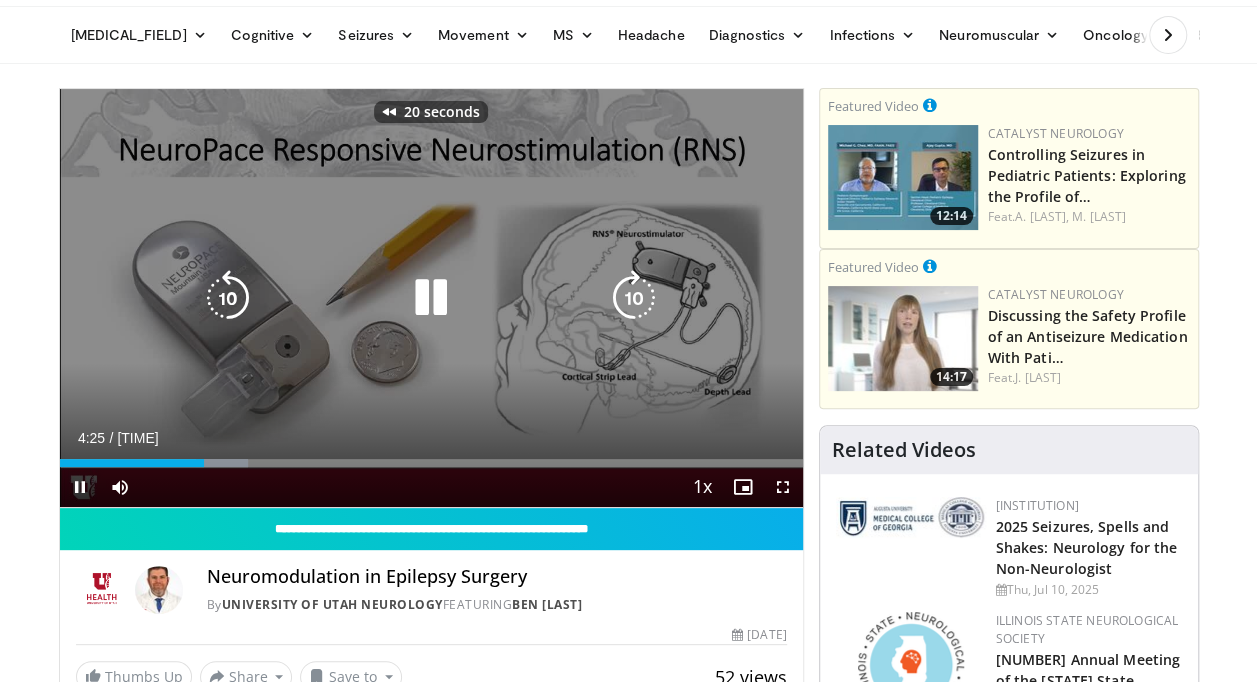 click at bounding box center (228, 298) 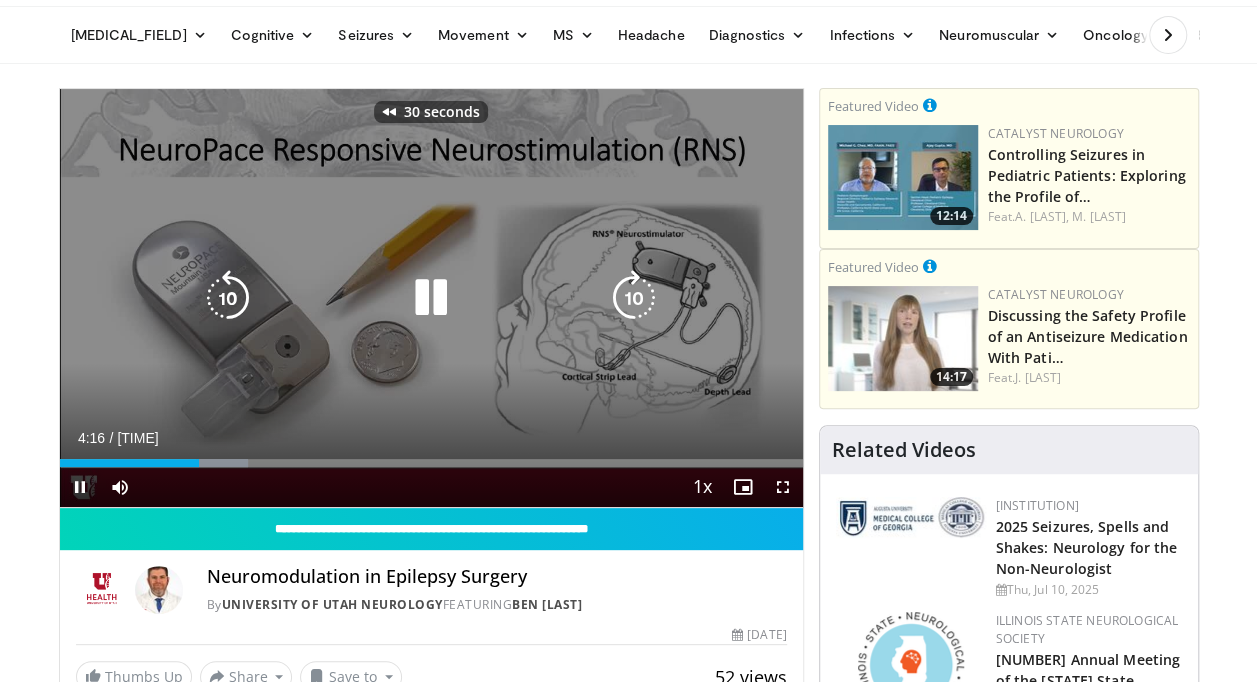 click at bounding box center [228, 298] 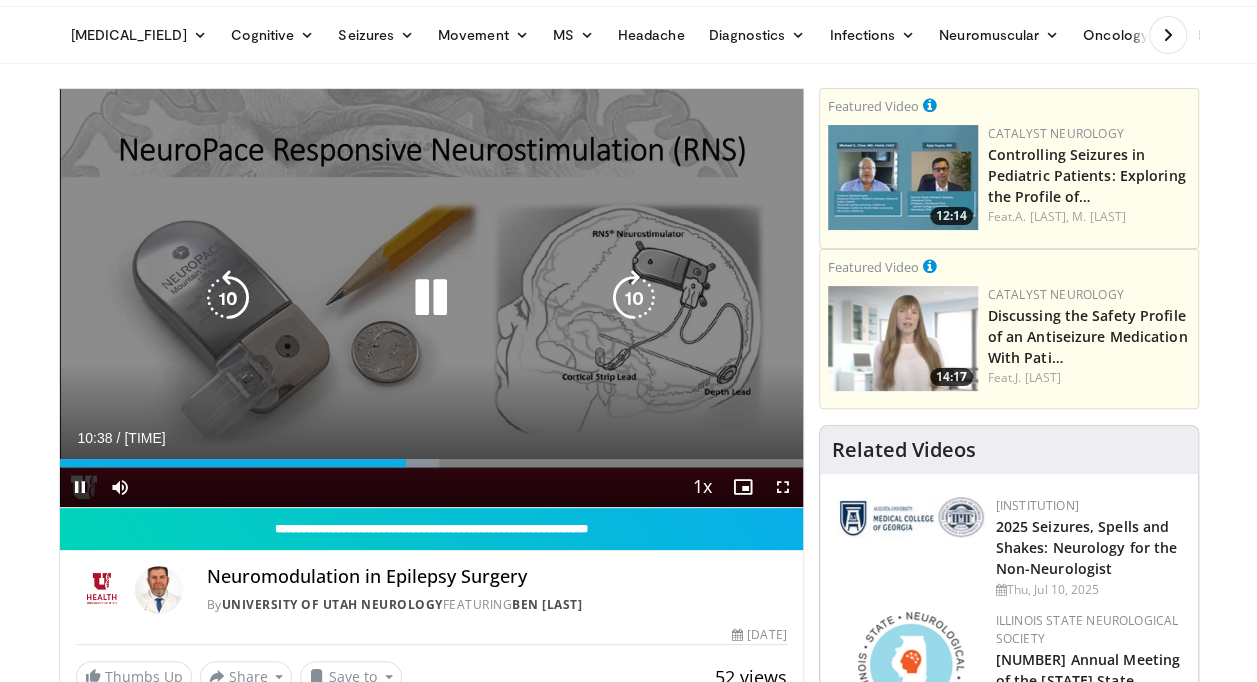 click at bounding box center [431, 298] 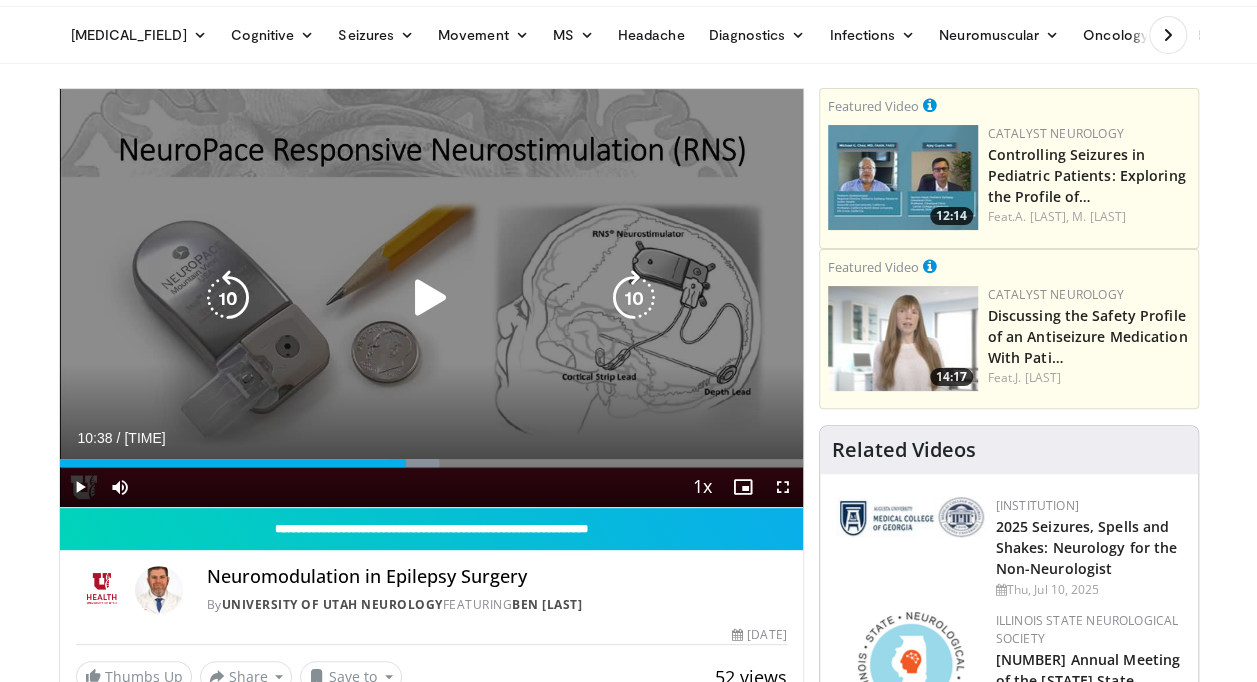 click at bounding box center [228, 298] 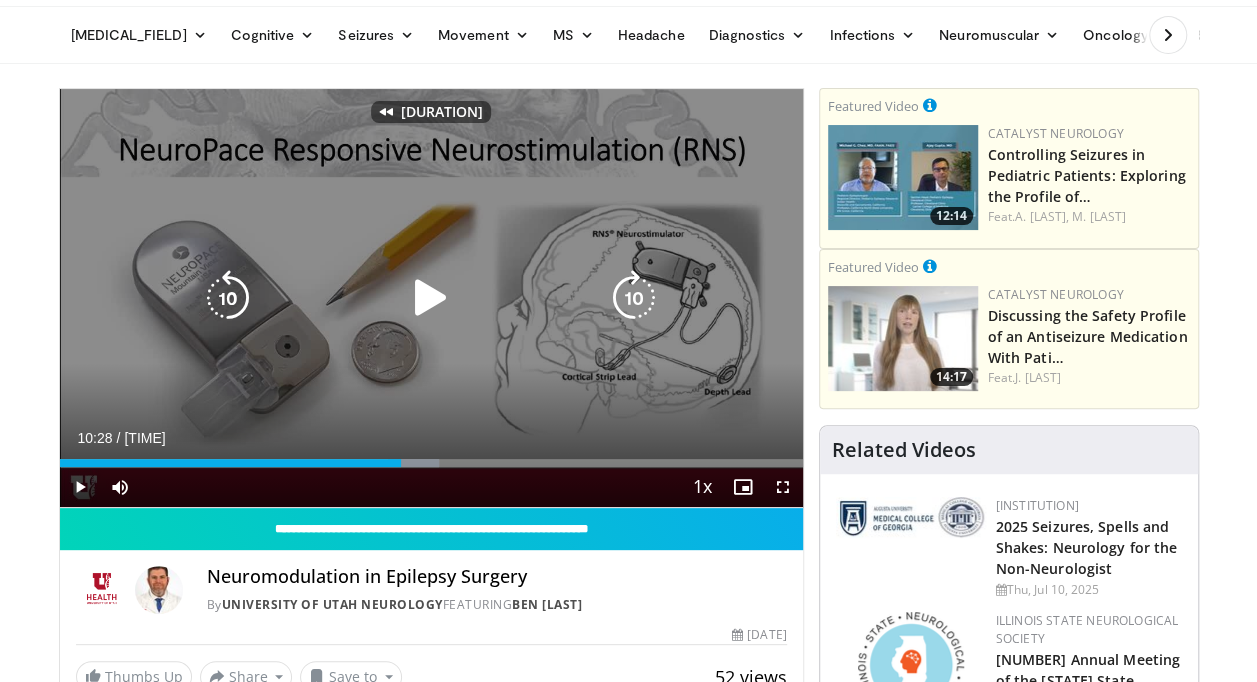 click at bounding box center [228, 298] 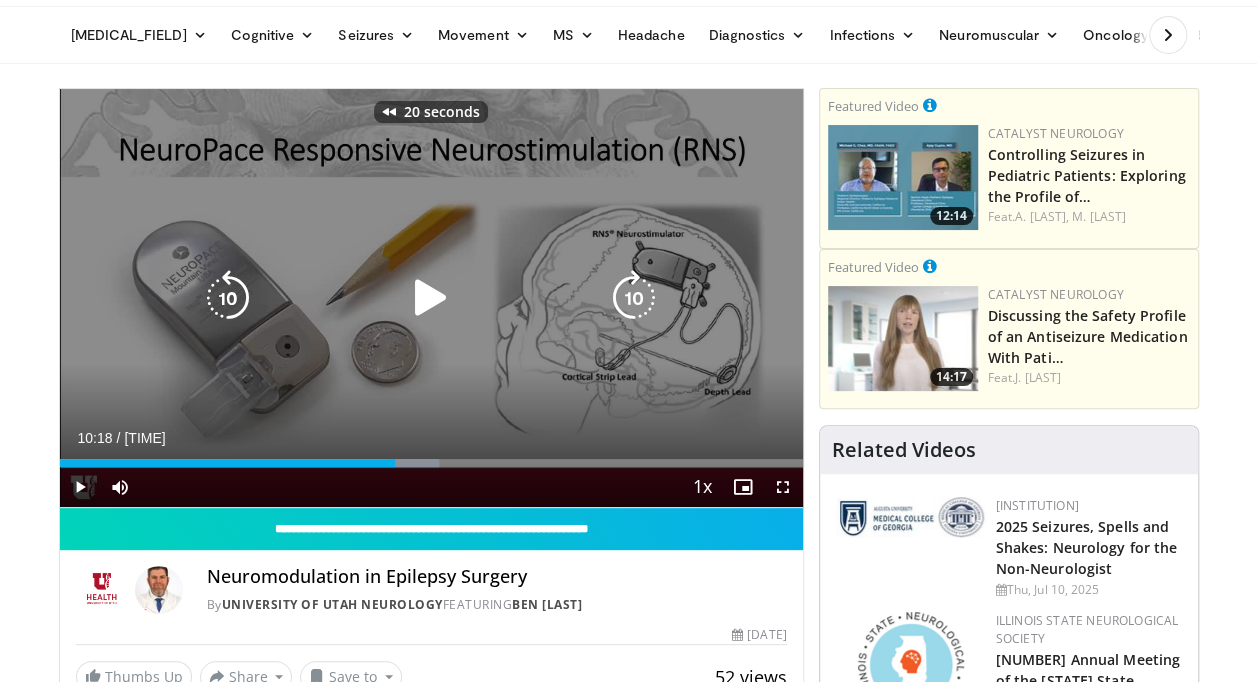 click at bounding box center [228, 298] 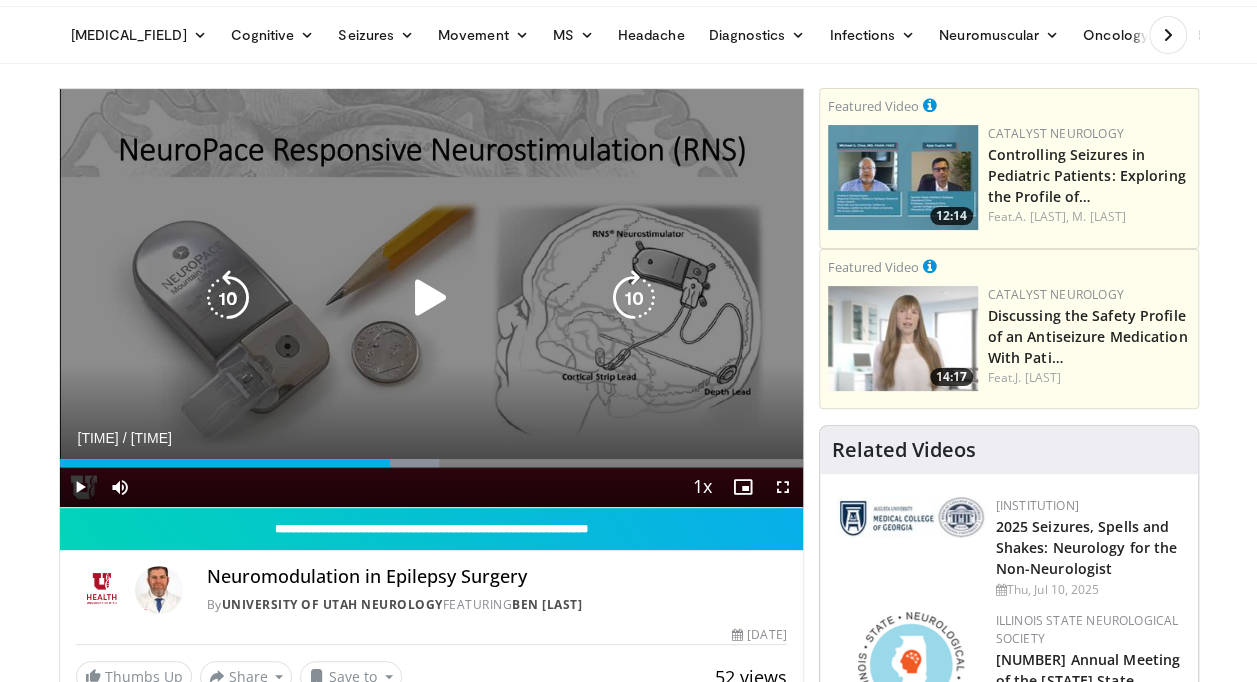 click at bounding box center (431, 298) 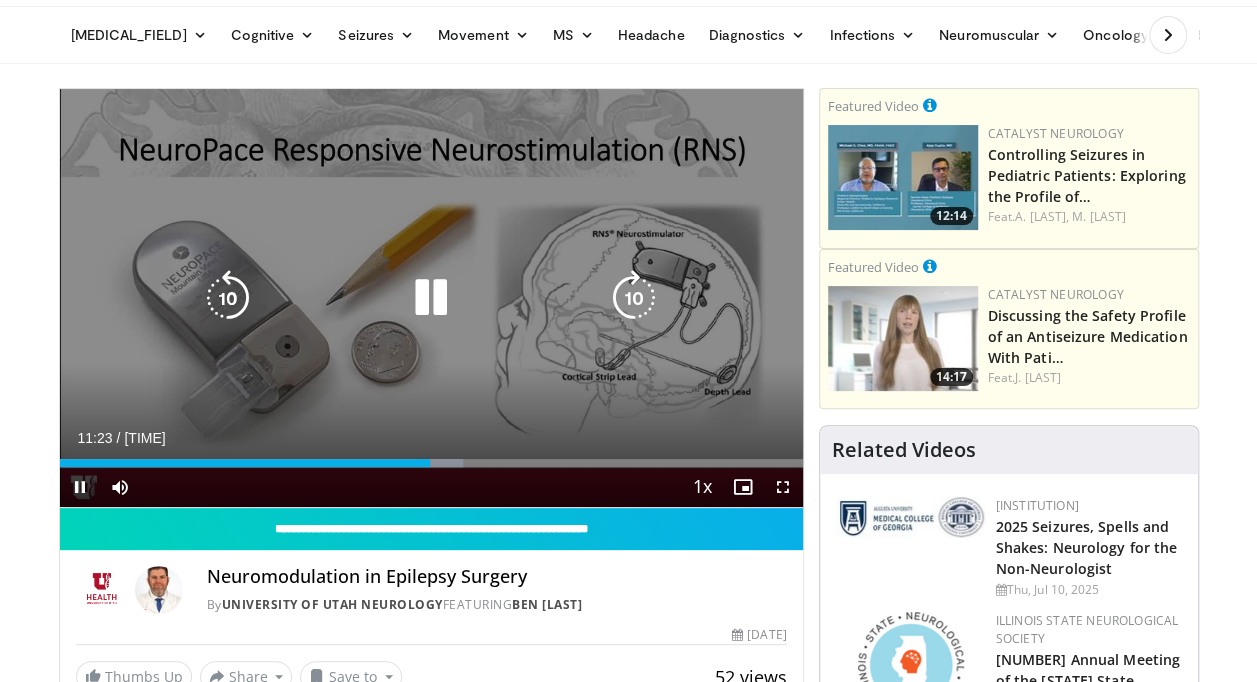 click at bounding box center [228, 298] 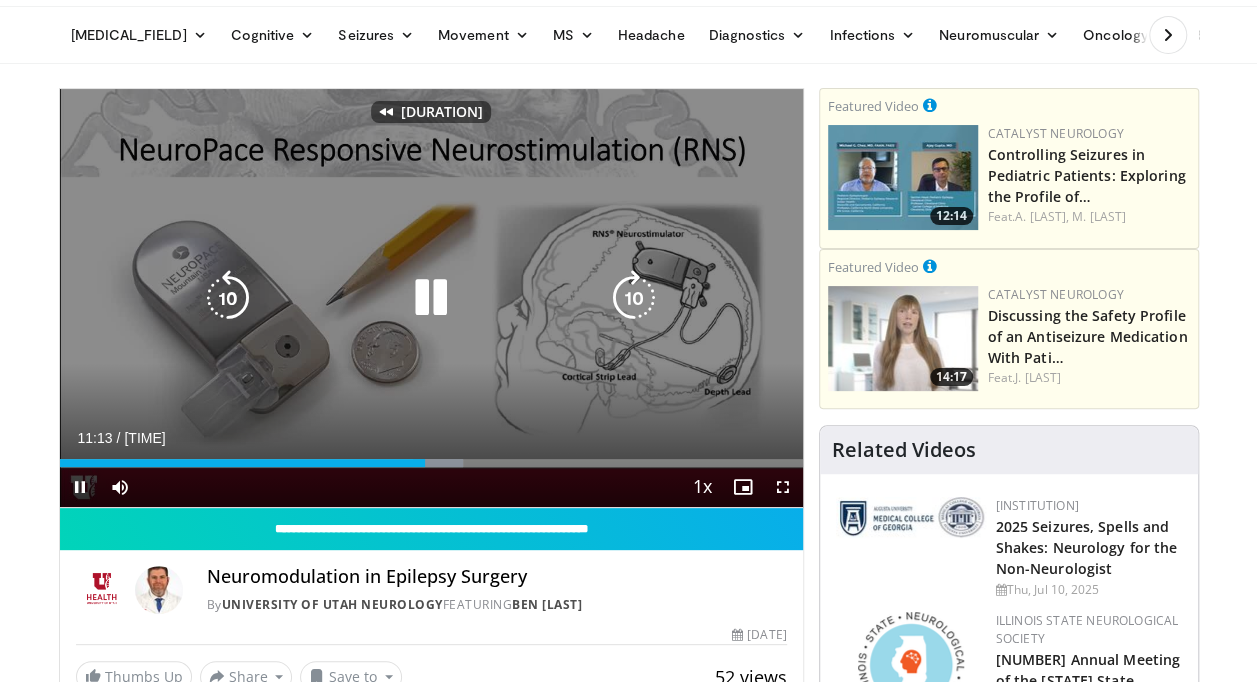 click at bounding box center [228, 298] 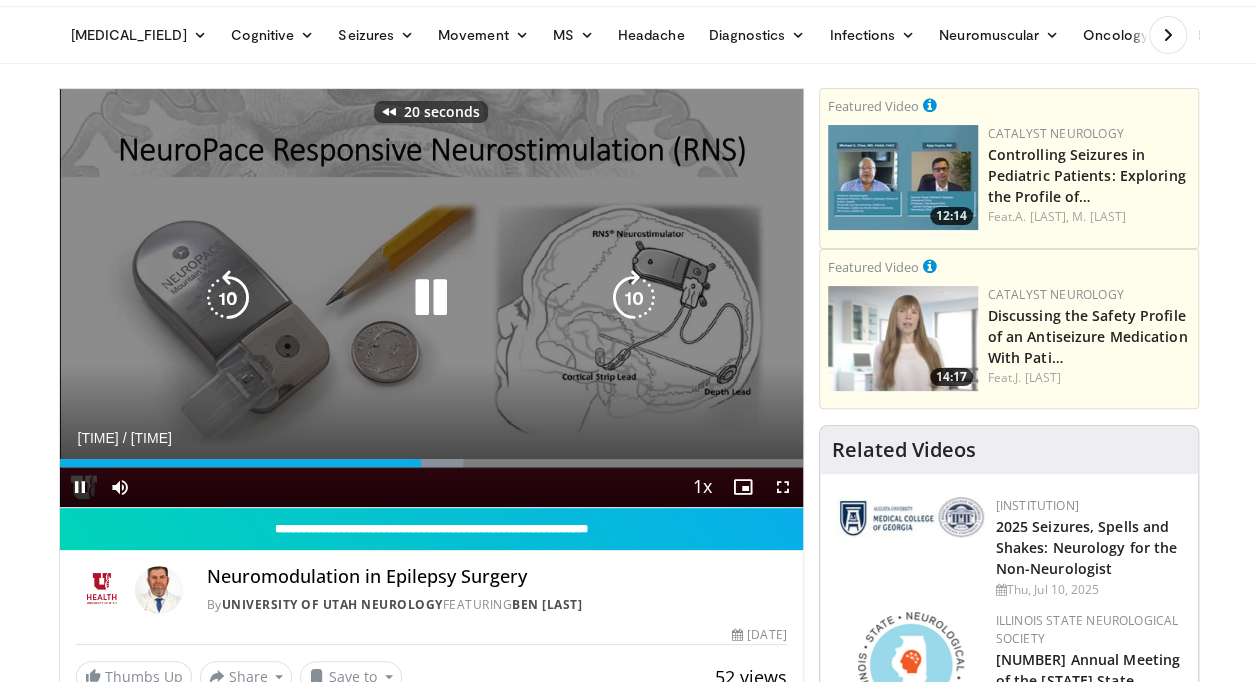 click at bounding box center (228, 298) 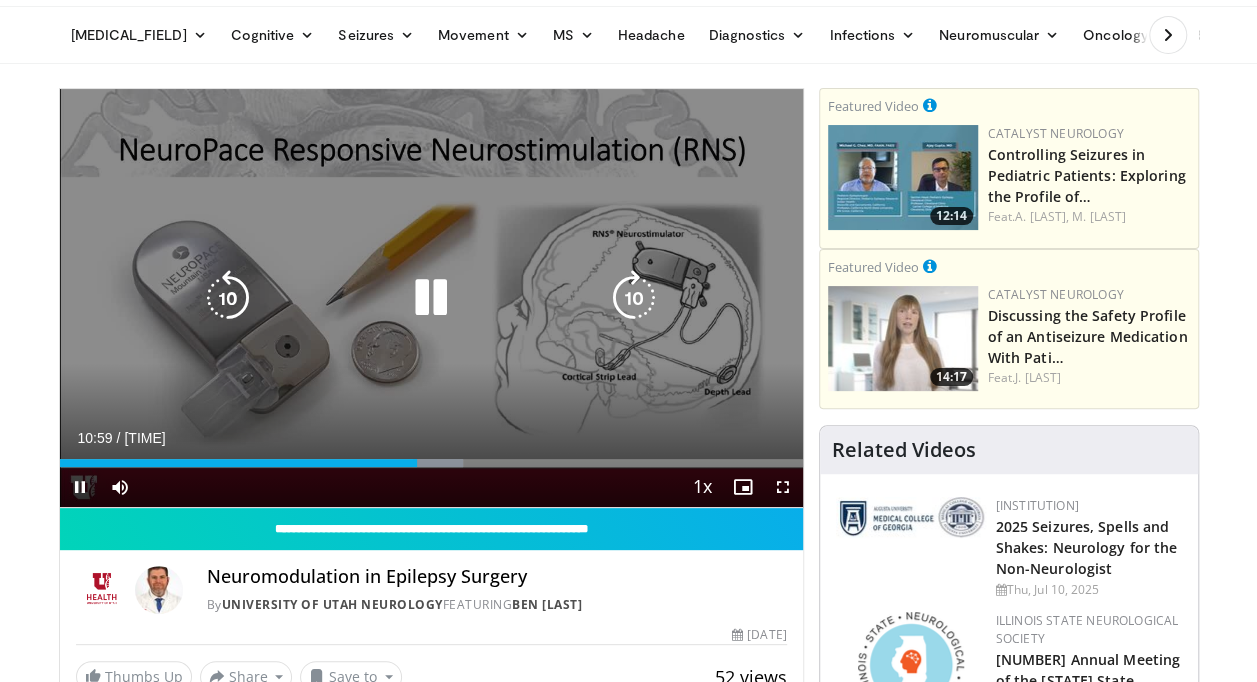 click on "30 seconds
Tap to unmute" at bounding box center [431, 298] 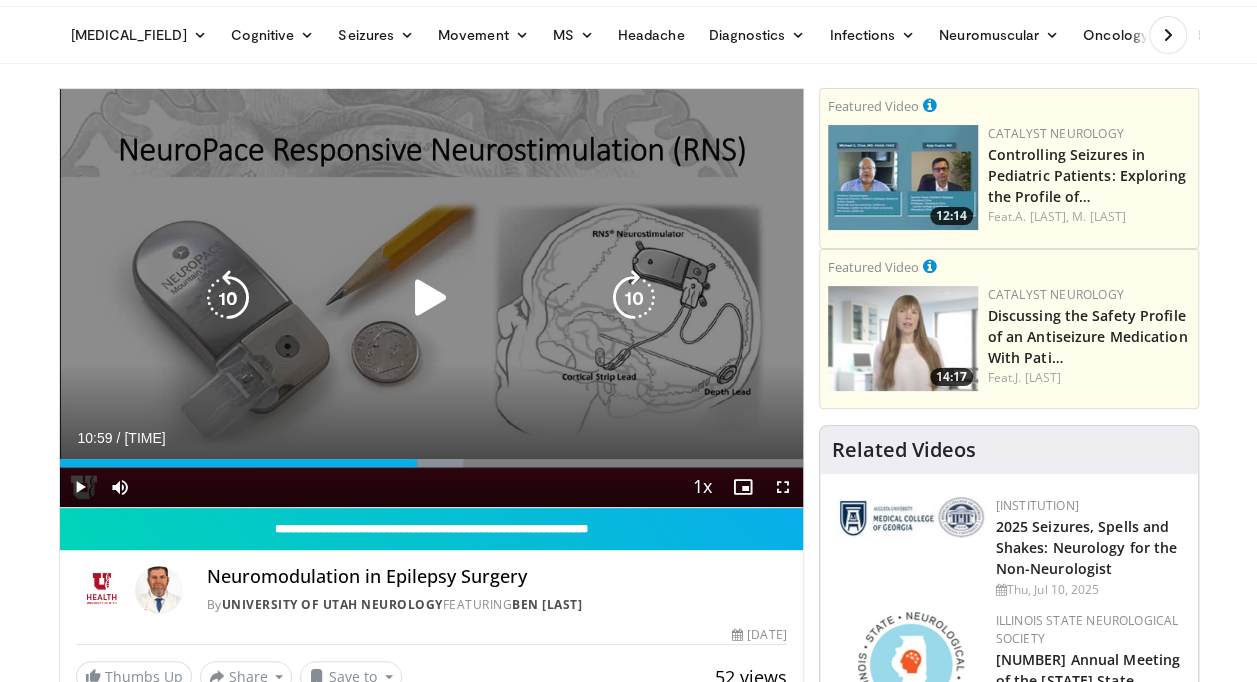 click at bounding box center [228, 298] 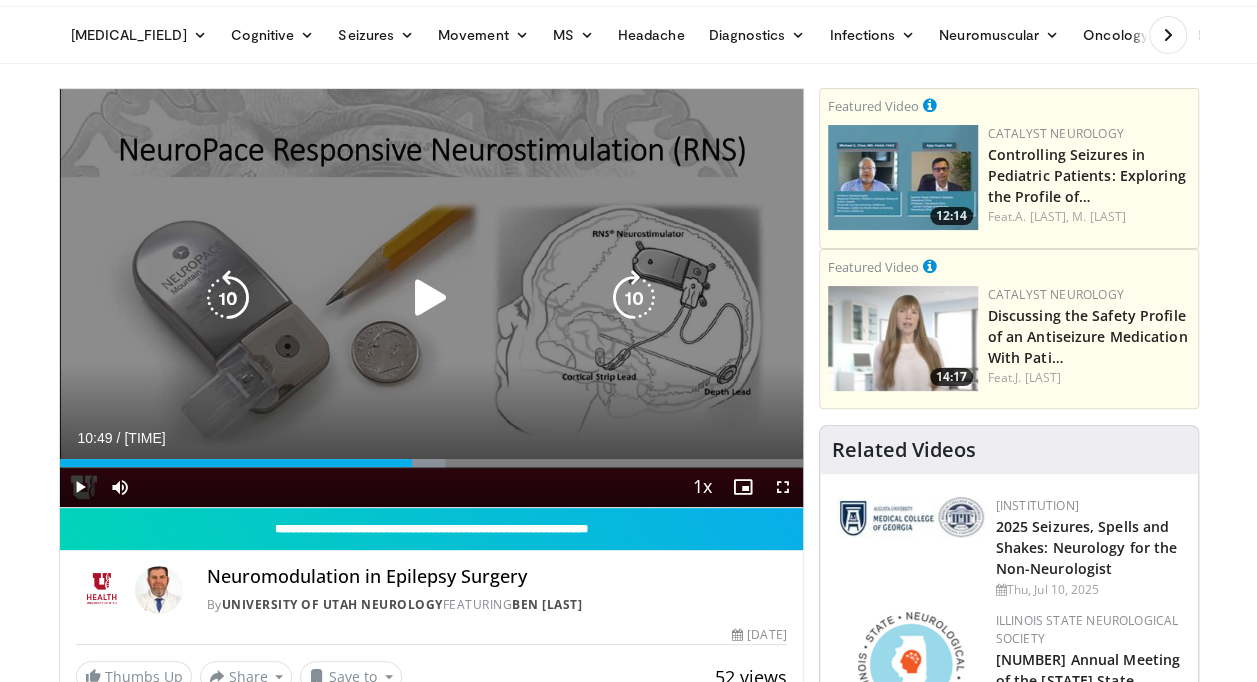 click at bounding box center (431, 298) 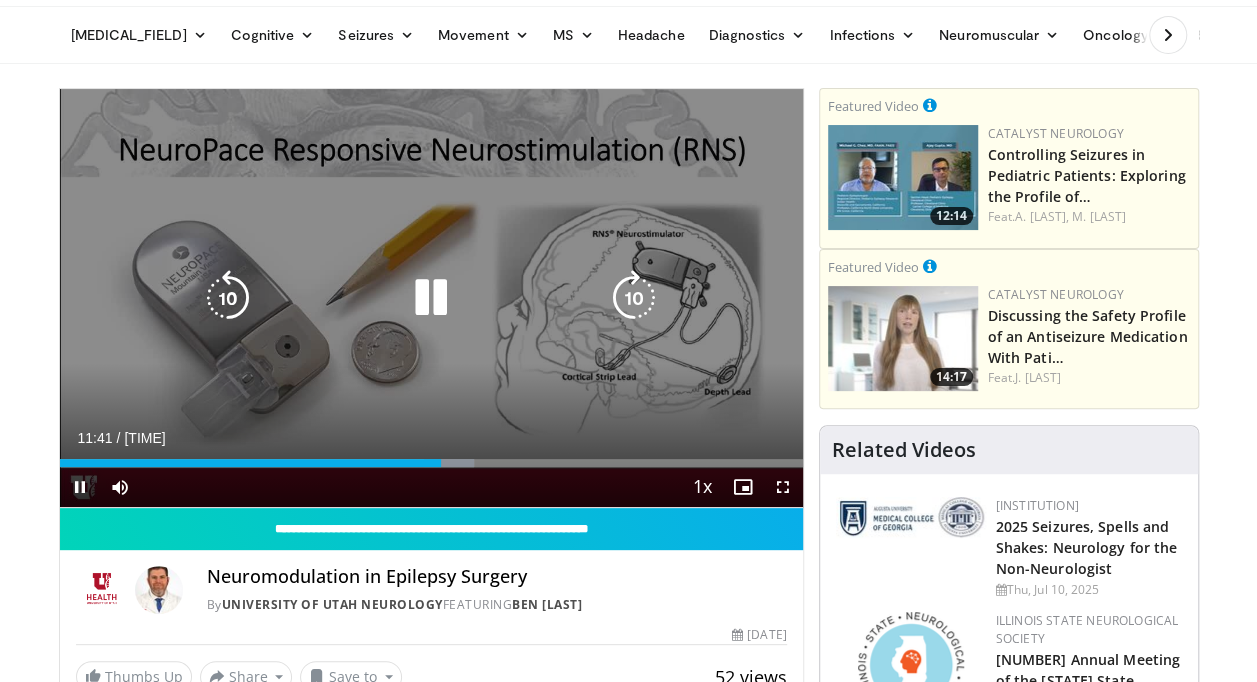 click at bounding box center (228, 298) 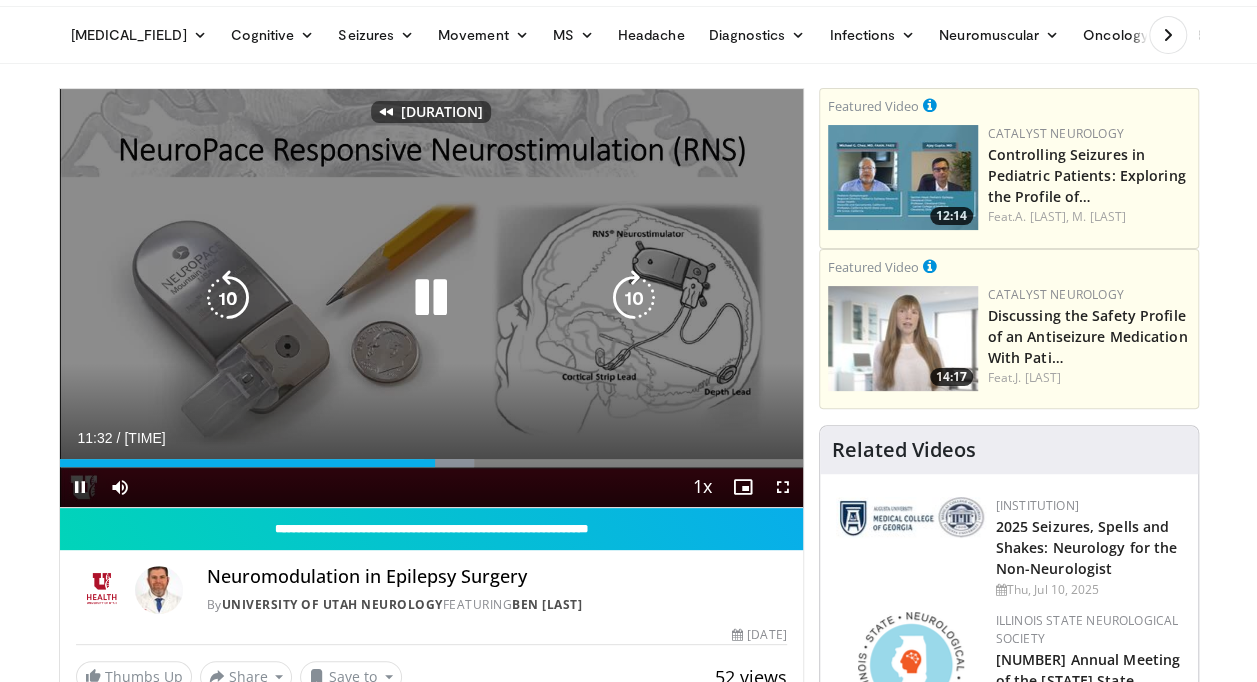 click at bounding box center (228, 298) 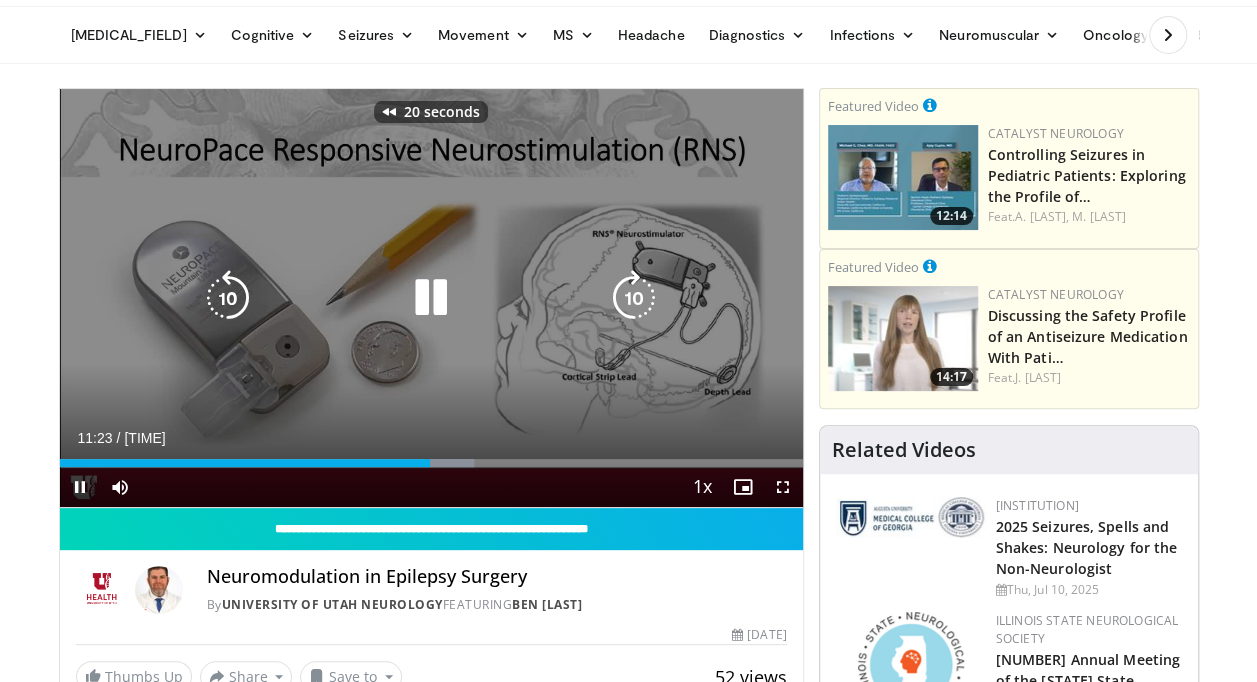 click at bounding box center (228, 298) 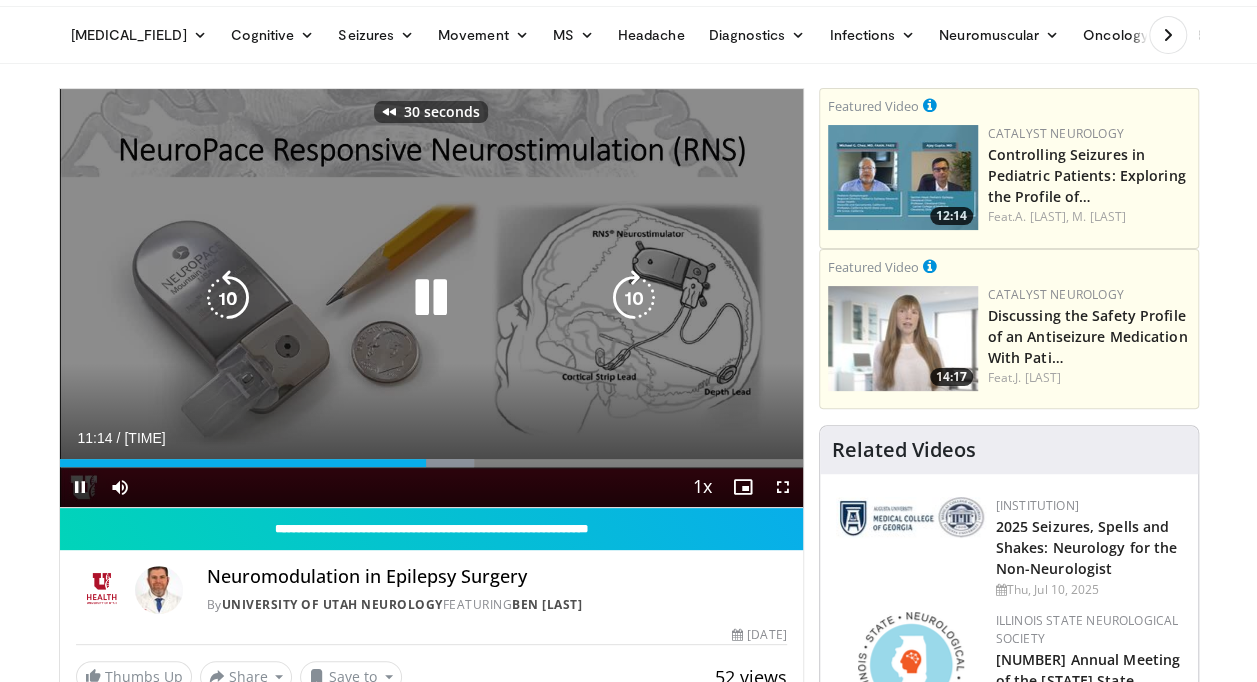 click at bounding box center (228, 298) 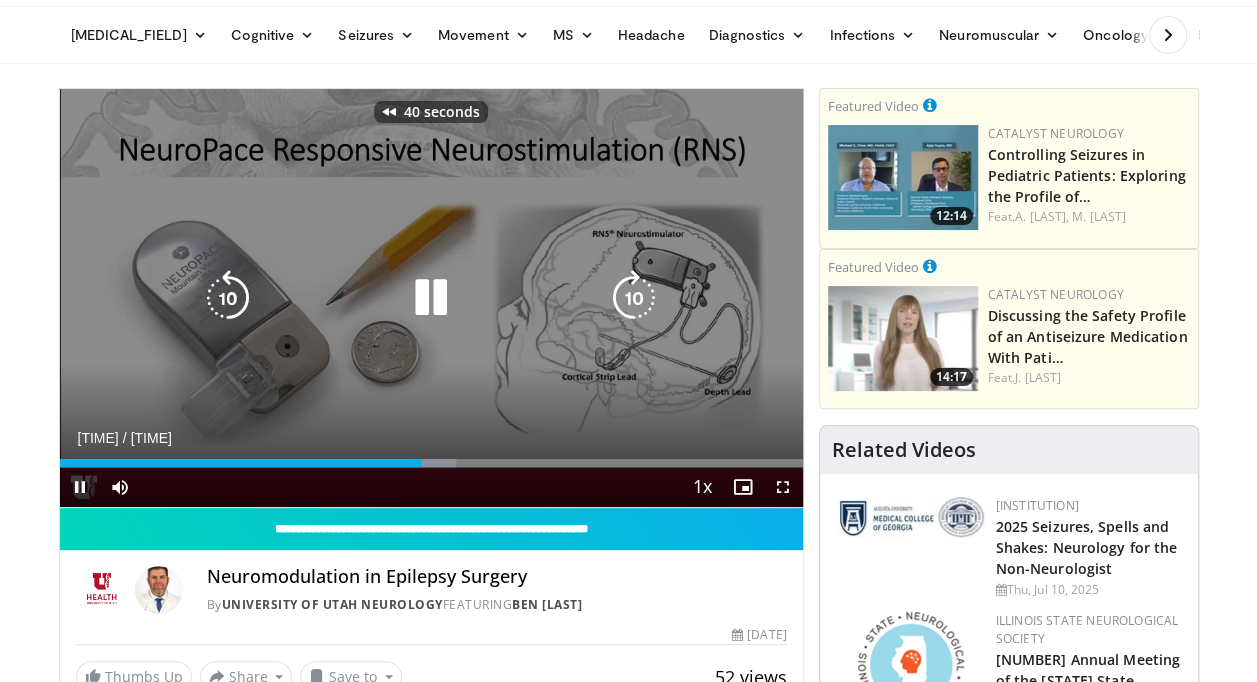 click at bounding box center [228, 298] 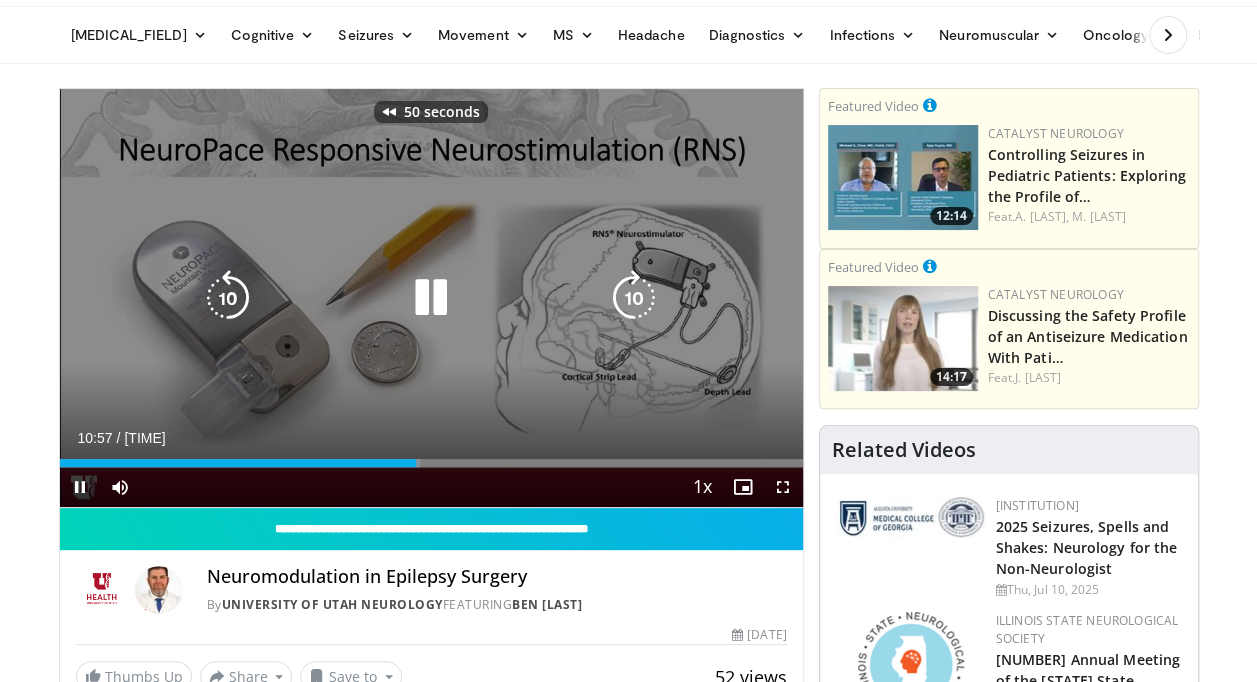 click at bounding box center (228, 298) 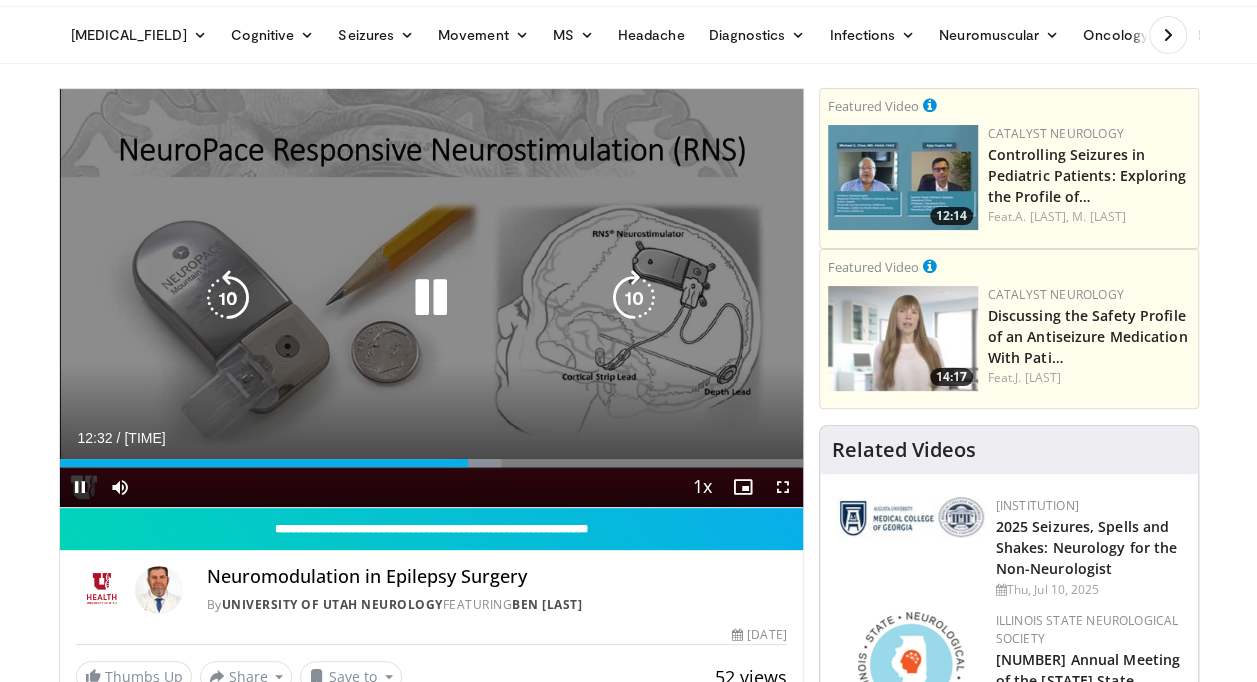 click on "60 seconds
Tap to unmute" at bounding box center [431, 298] 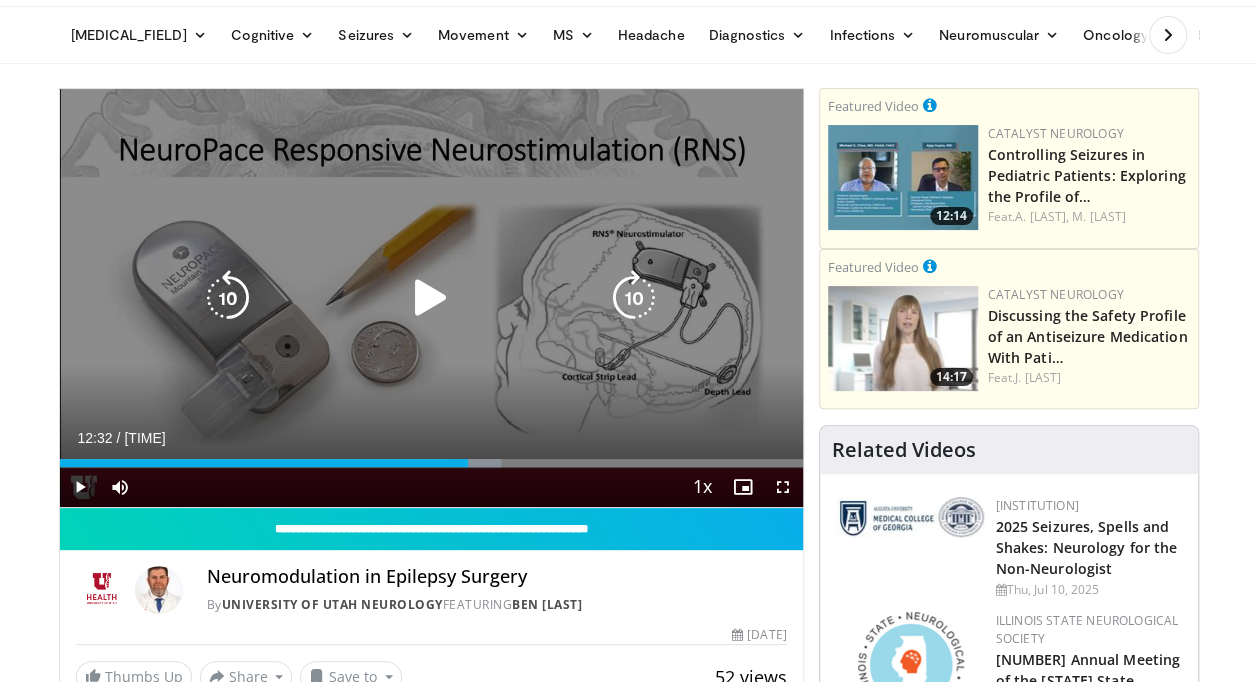 click at bounding box center [228, 298] 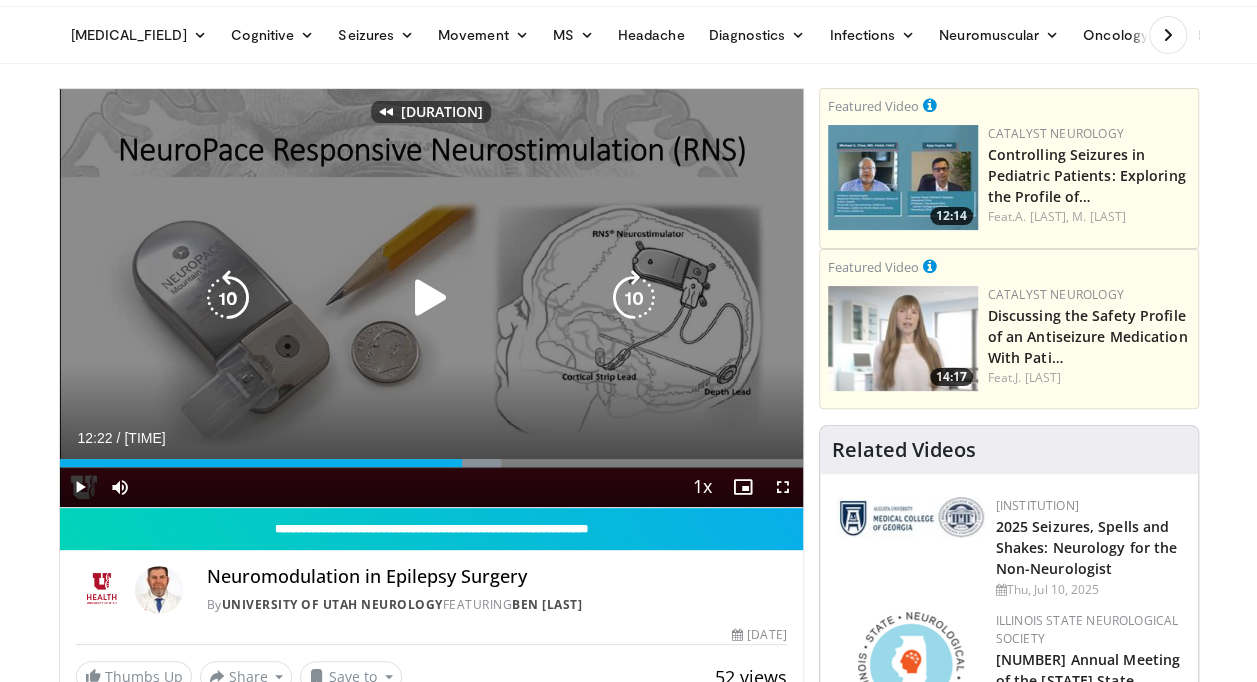 click at bounding box center (228, 298) 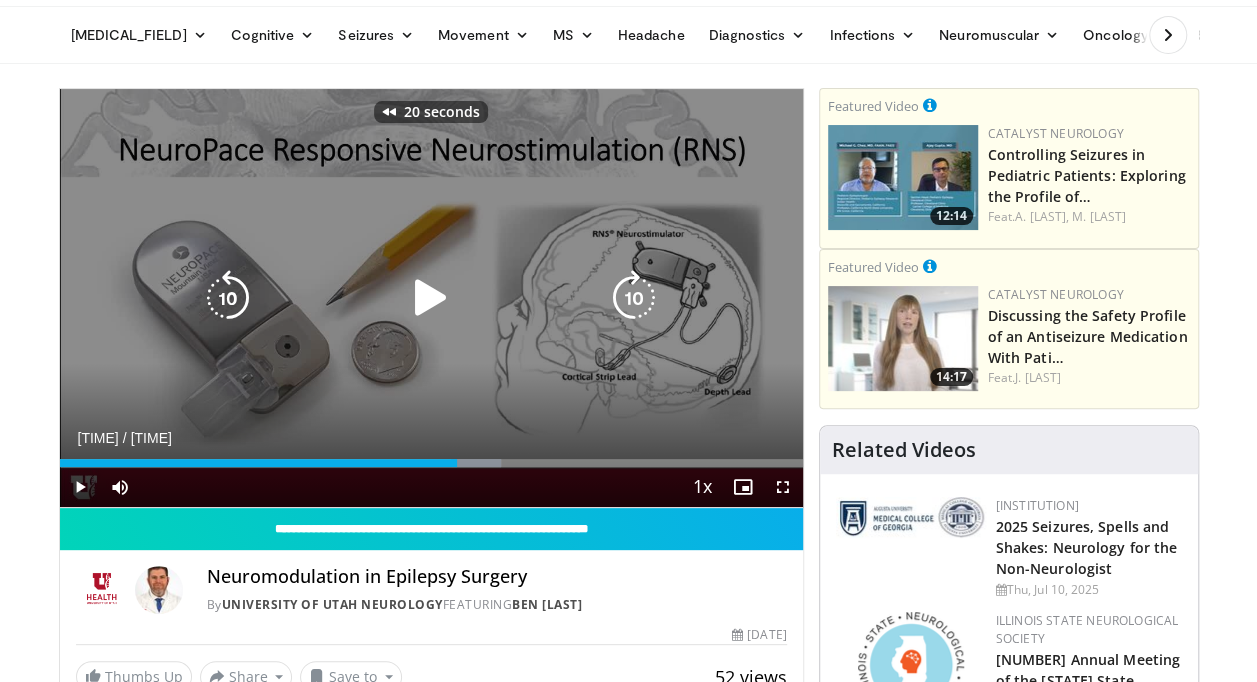 click at bounding box center (228, 298) 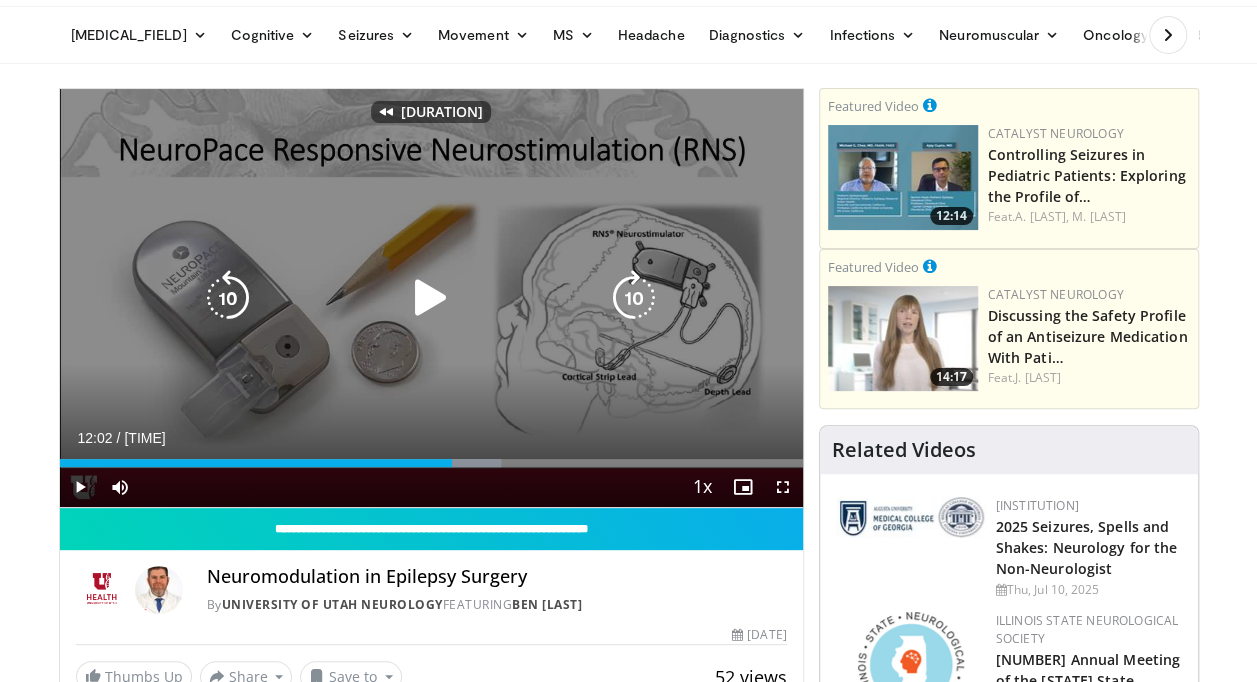 click at bounding box center (228, 298) 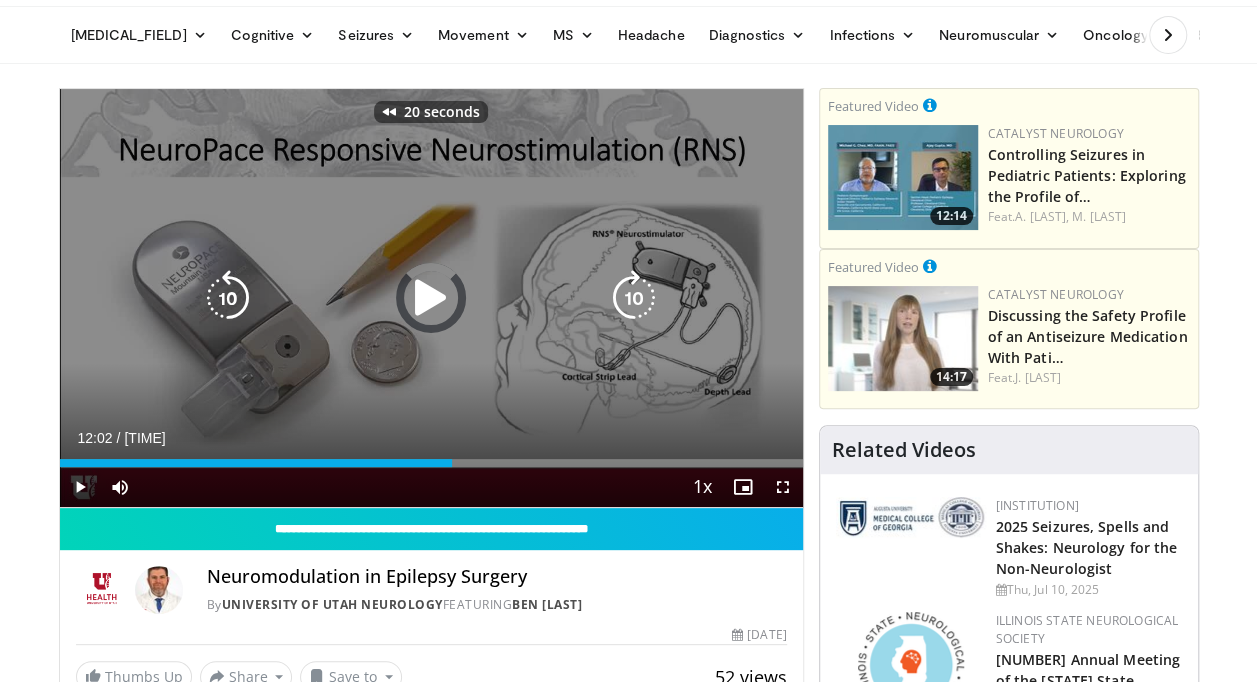 click at bounding box center [228, 298] 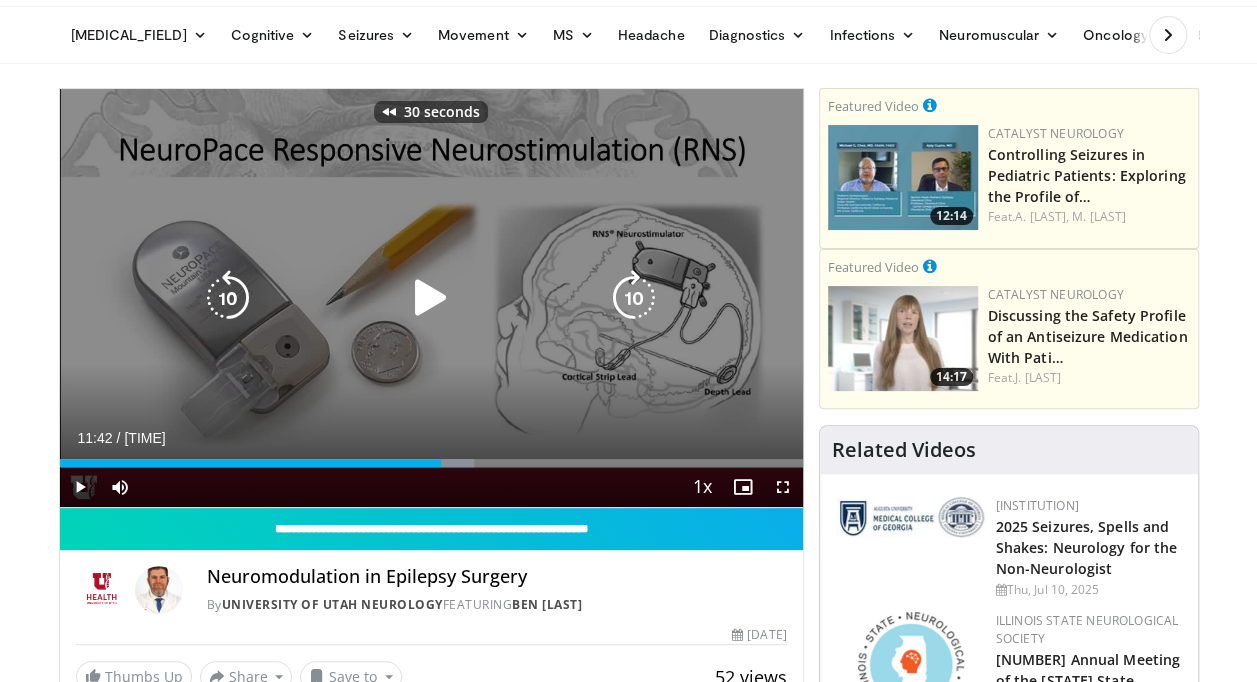 click at bounding box center [431, 298] 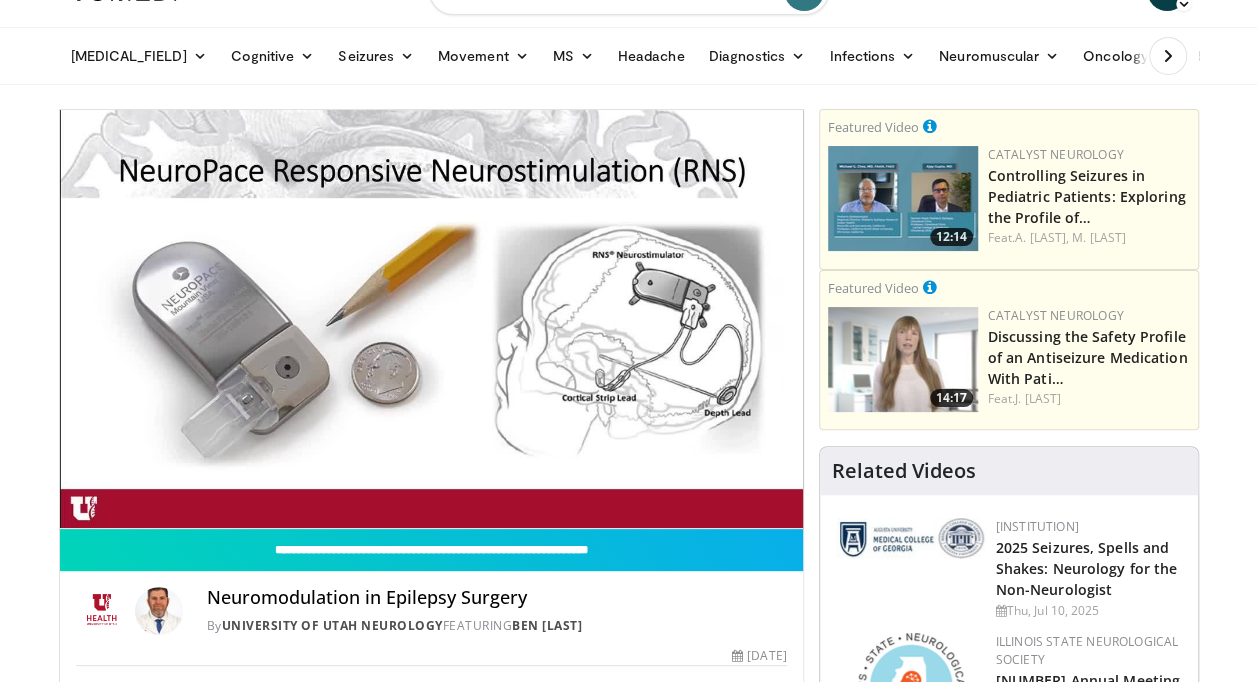 scroll, scrollTop: 46, scrollLeft: 0, axis: vertical 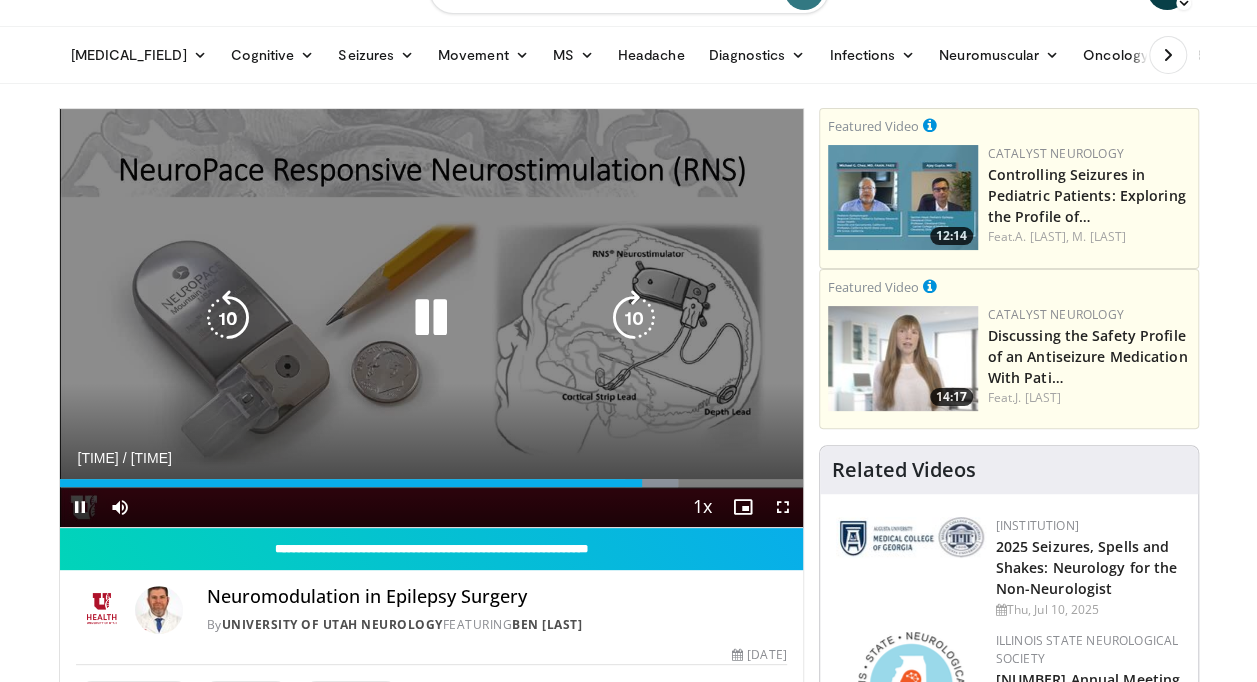 click at bounding box center (228, 318) 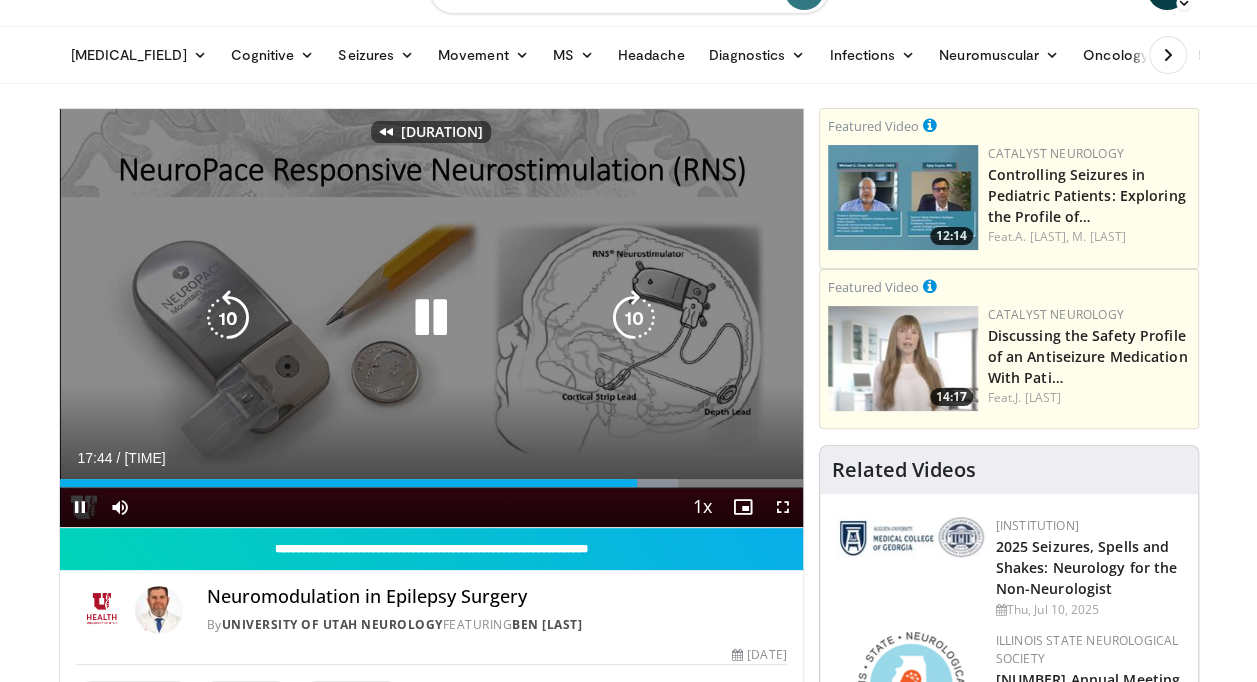 click at bounding box center [228, 318] 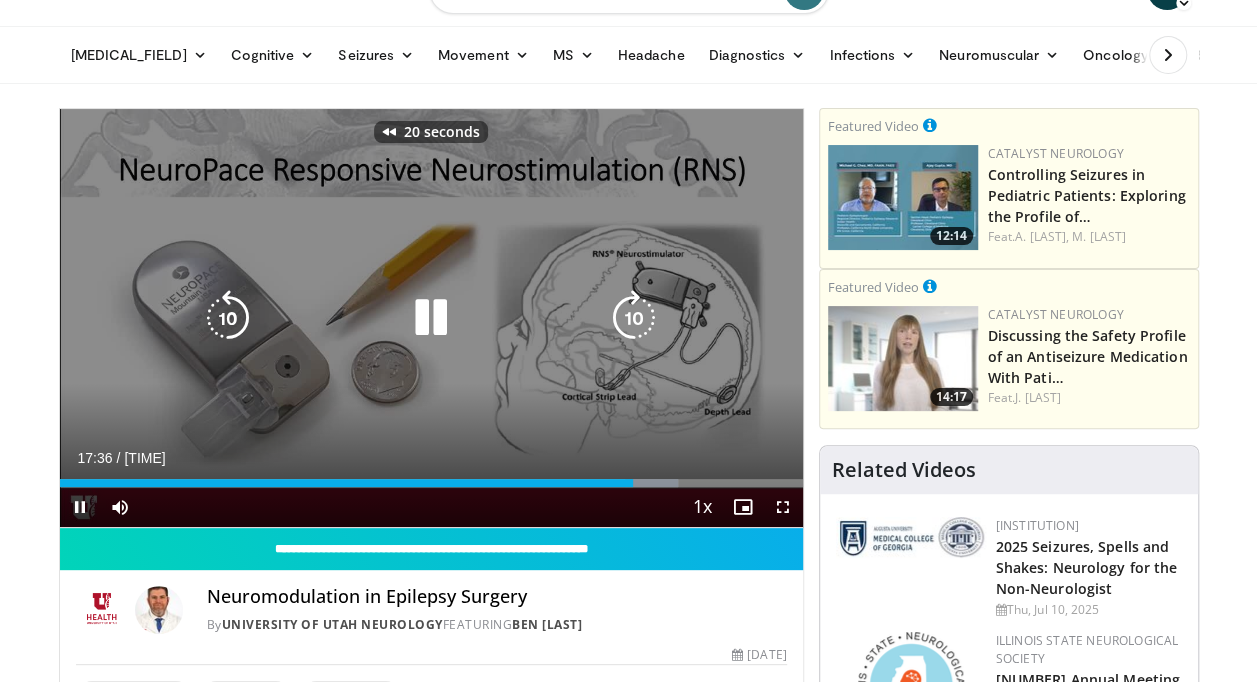 click at bounding box center (228, 318) 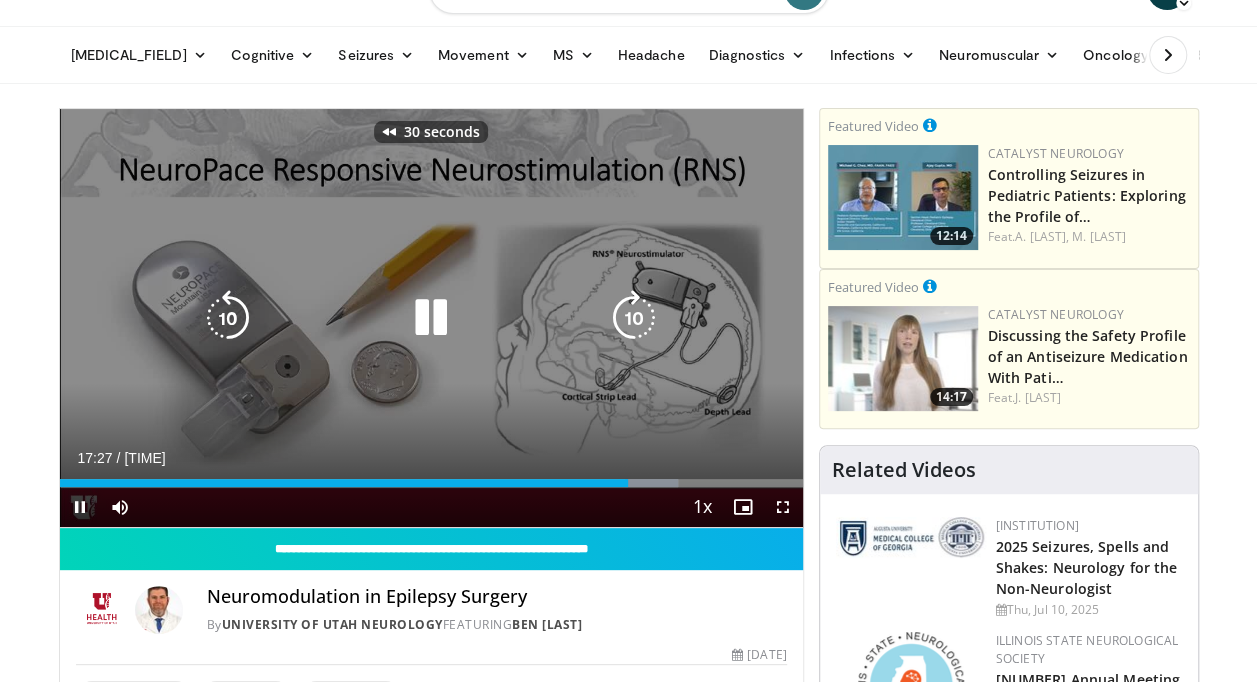 click at bounding box center (228, 318) 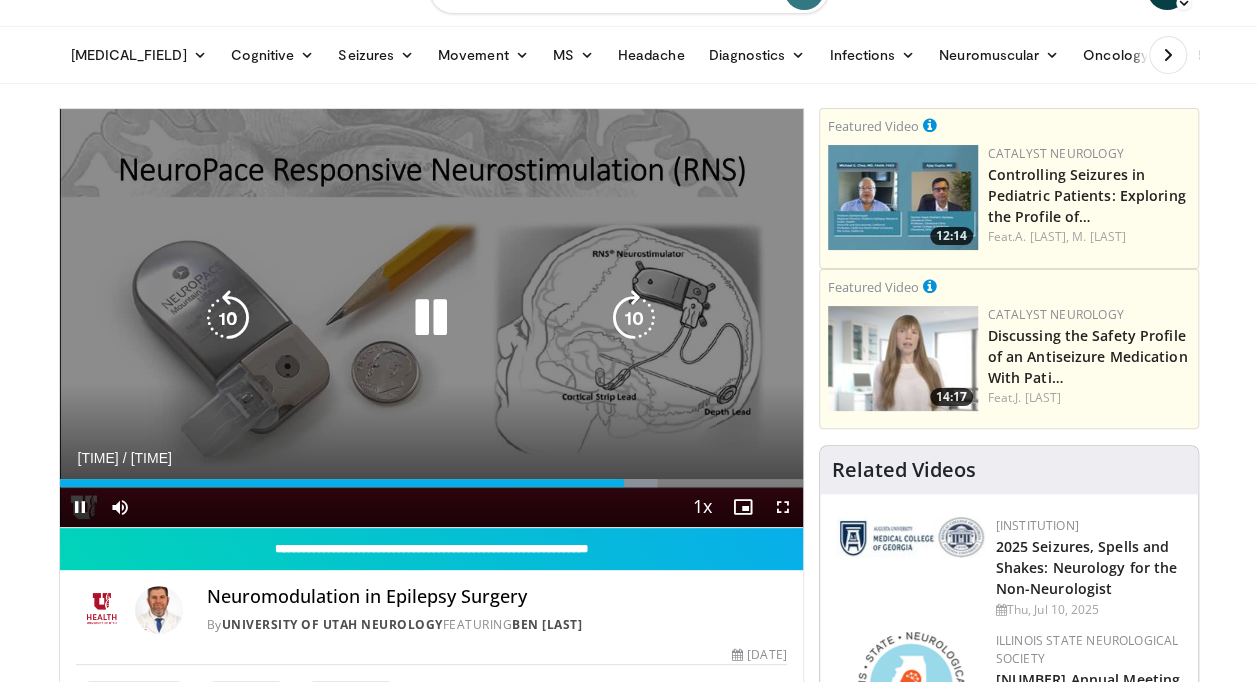 click at bounding box center (228, 318) 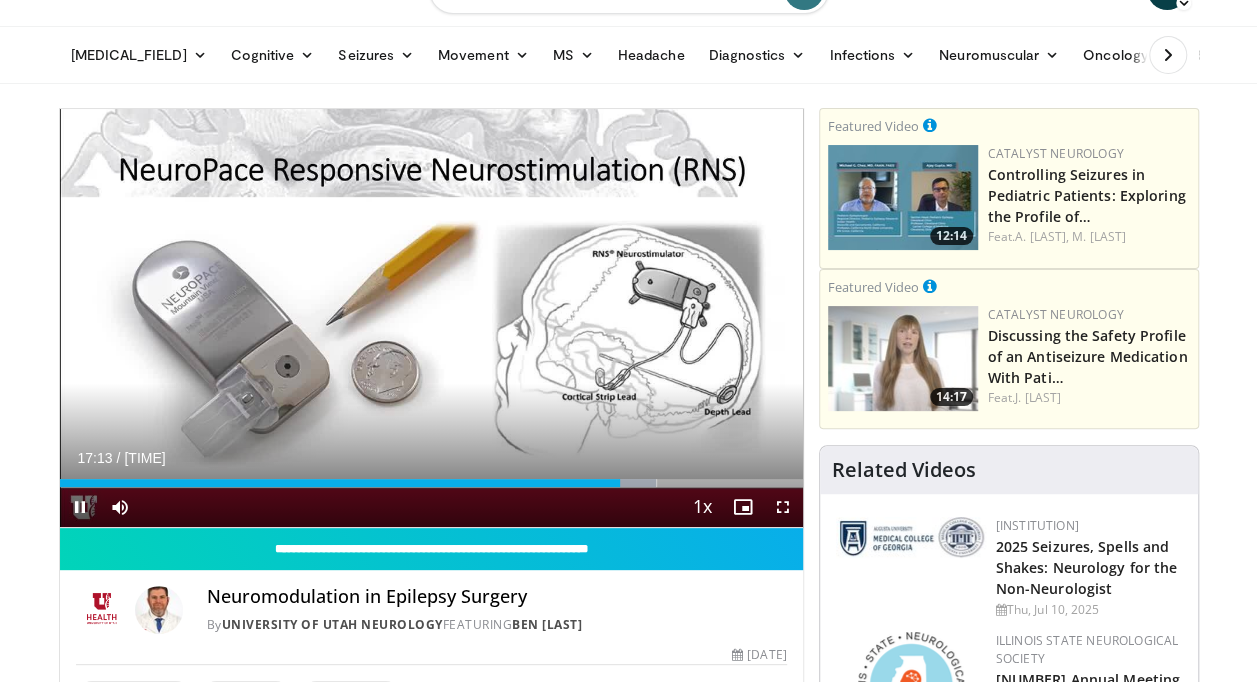 click on "10 seconds
Tap to unmute" at bounding box center (431, 318) 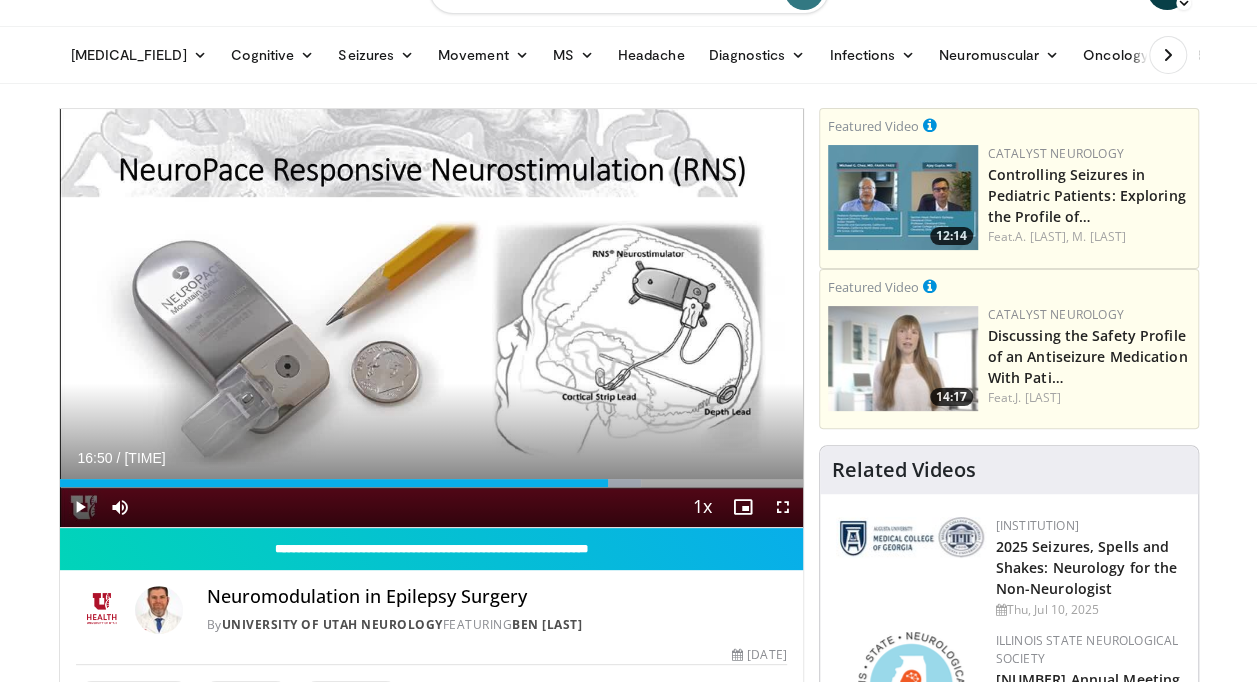 drag, startPoint x: 618, startPoint y: 481, endPoint x: 608, endPoint y: 479, distance: 10.198039 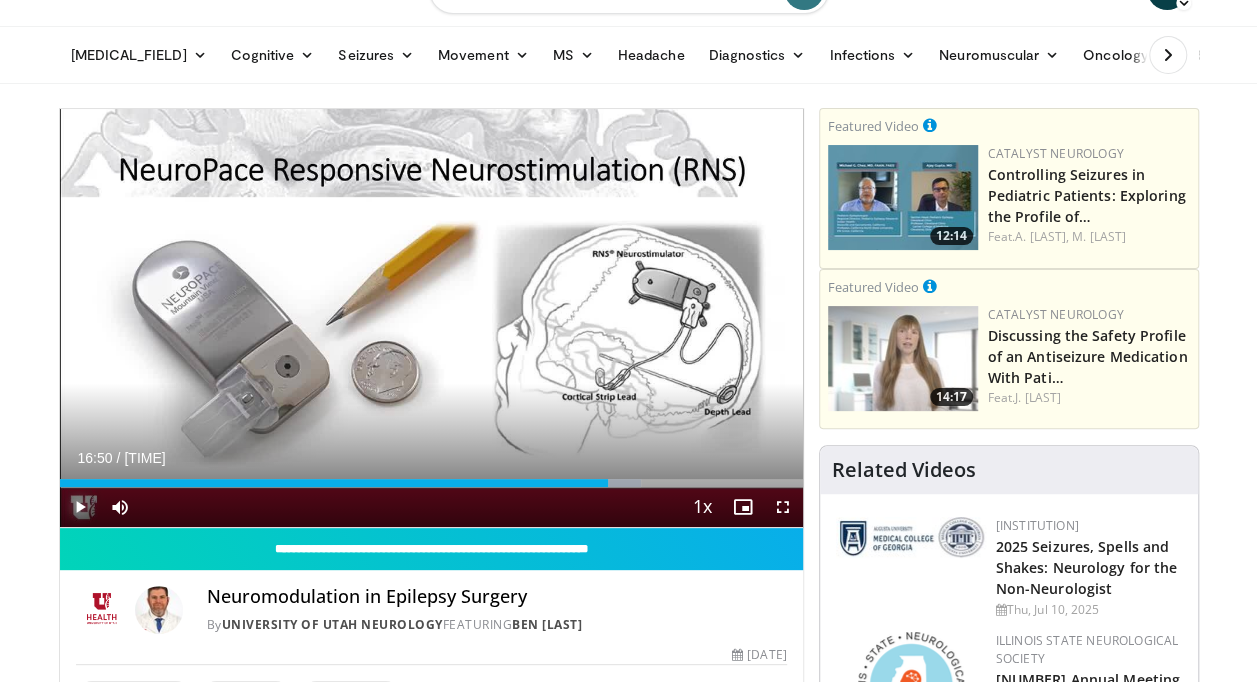 click at bounding box center [80, 507] 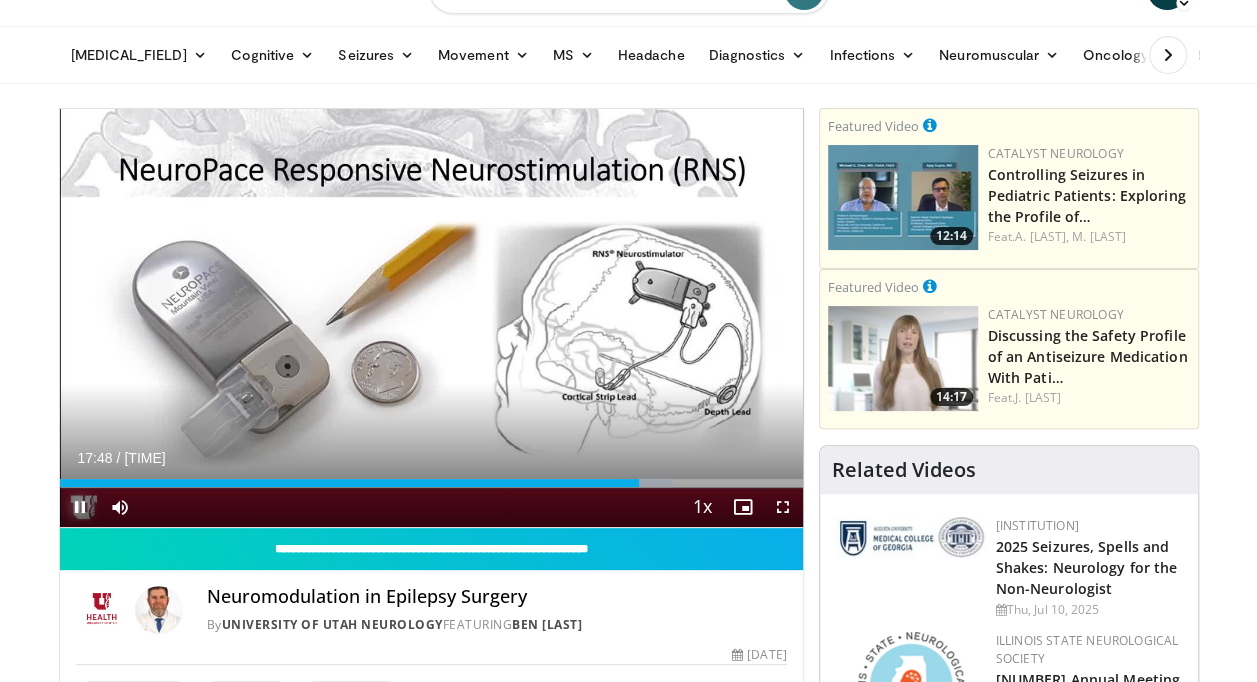 click at bounding box center (80, 507) 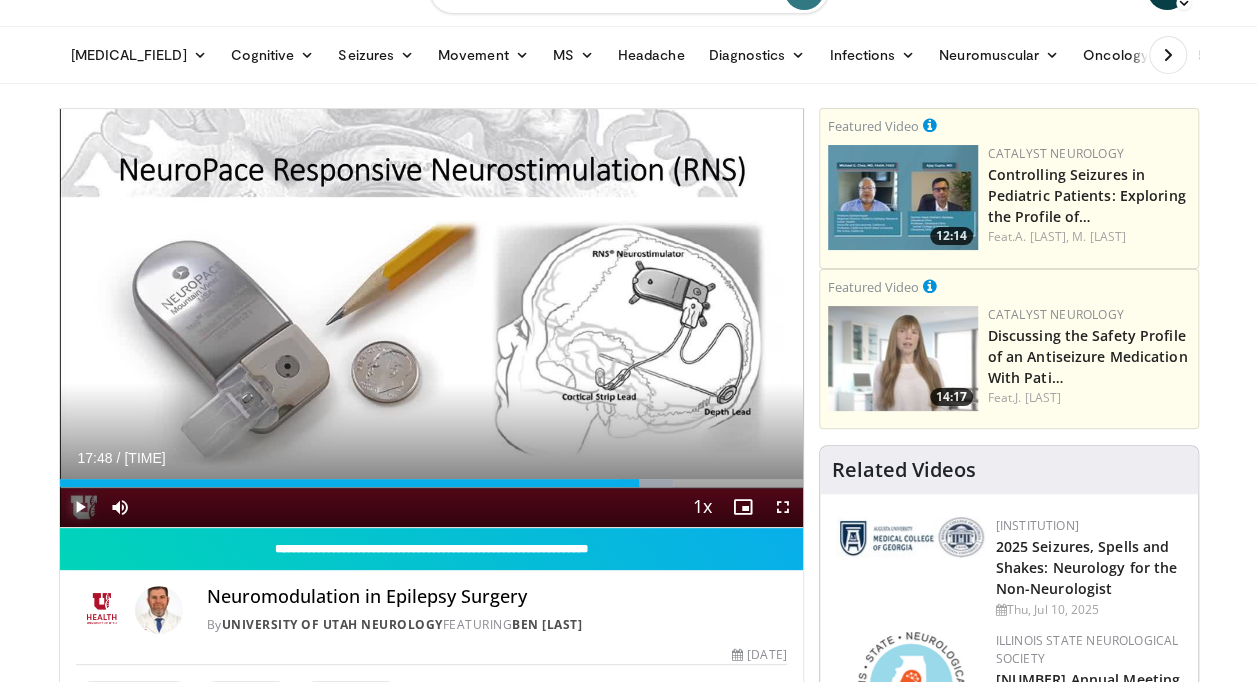click at bounding box center [80, 507] 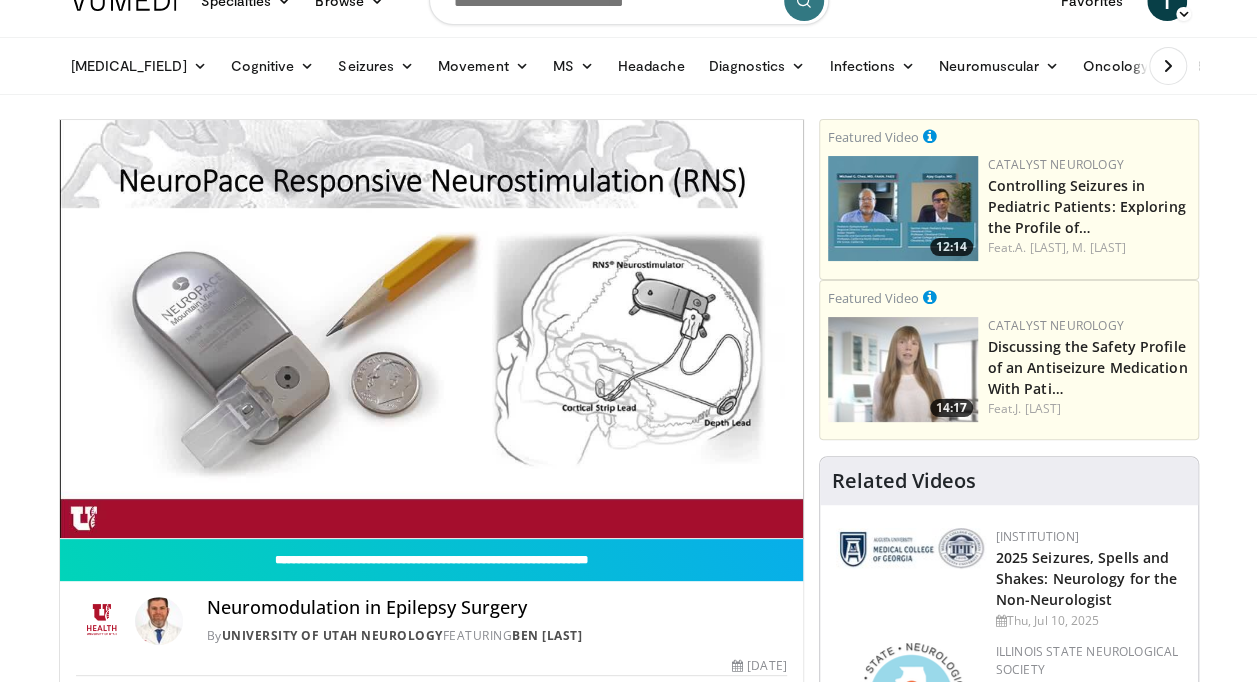 scroll, scrollTop: 0, scrollLeft: 0, axis: both 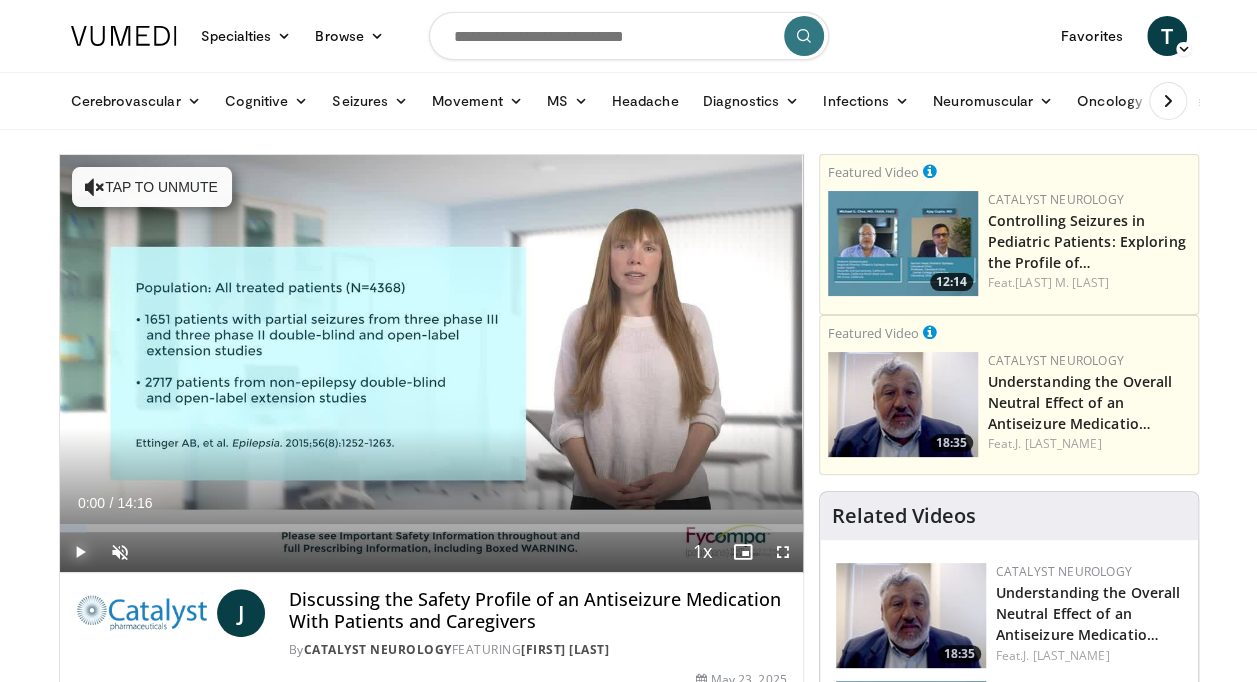 click at bounding box center [80, 552] 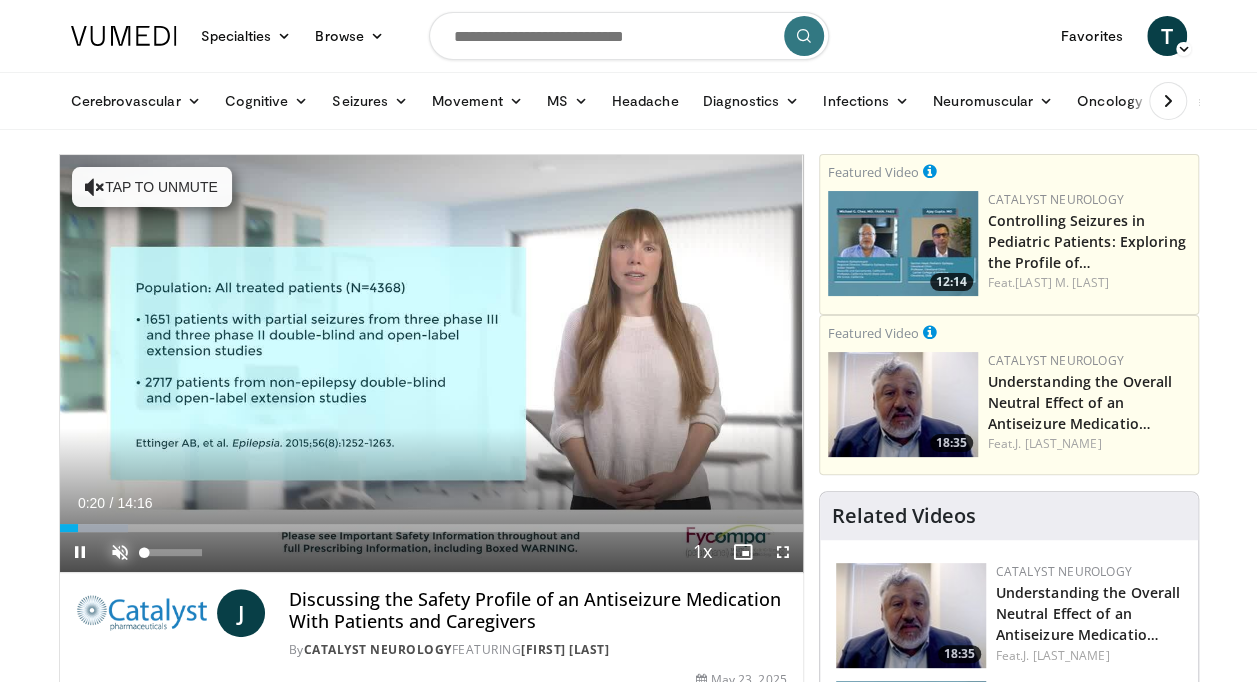 click at bounding box center (120, 552) 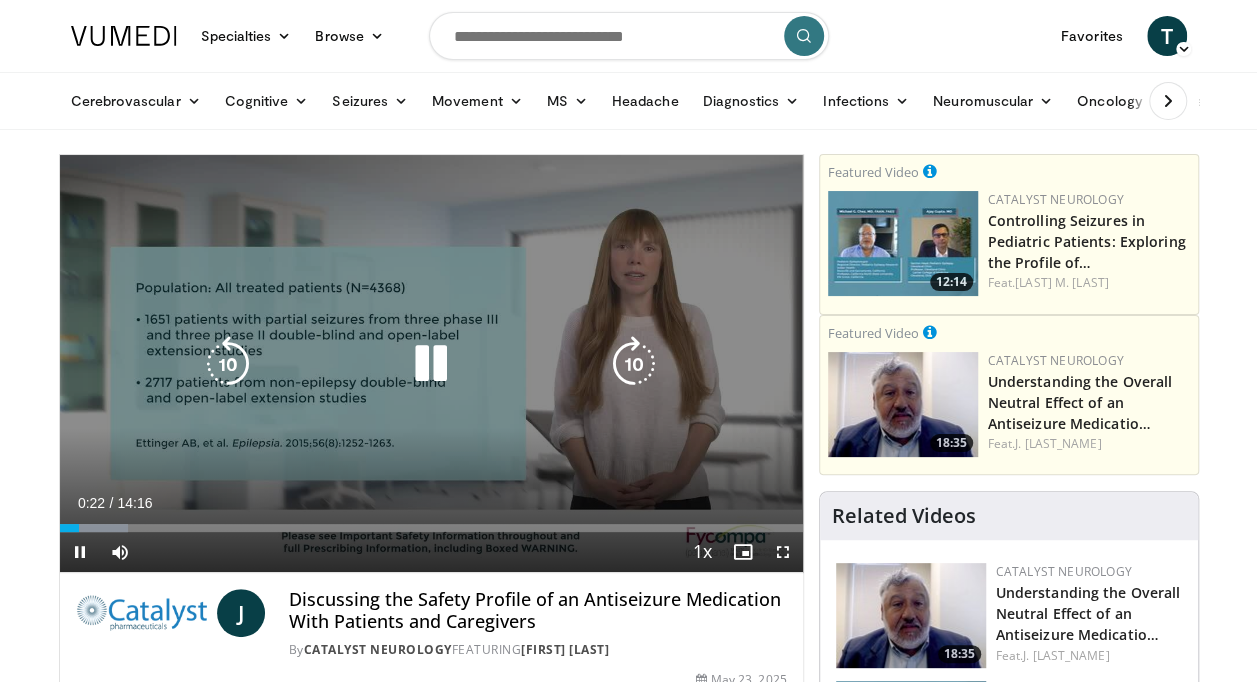 click at bounding box center [228, 364] 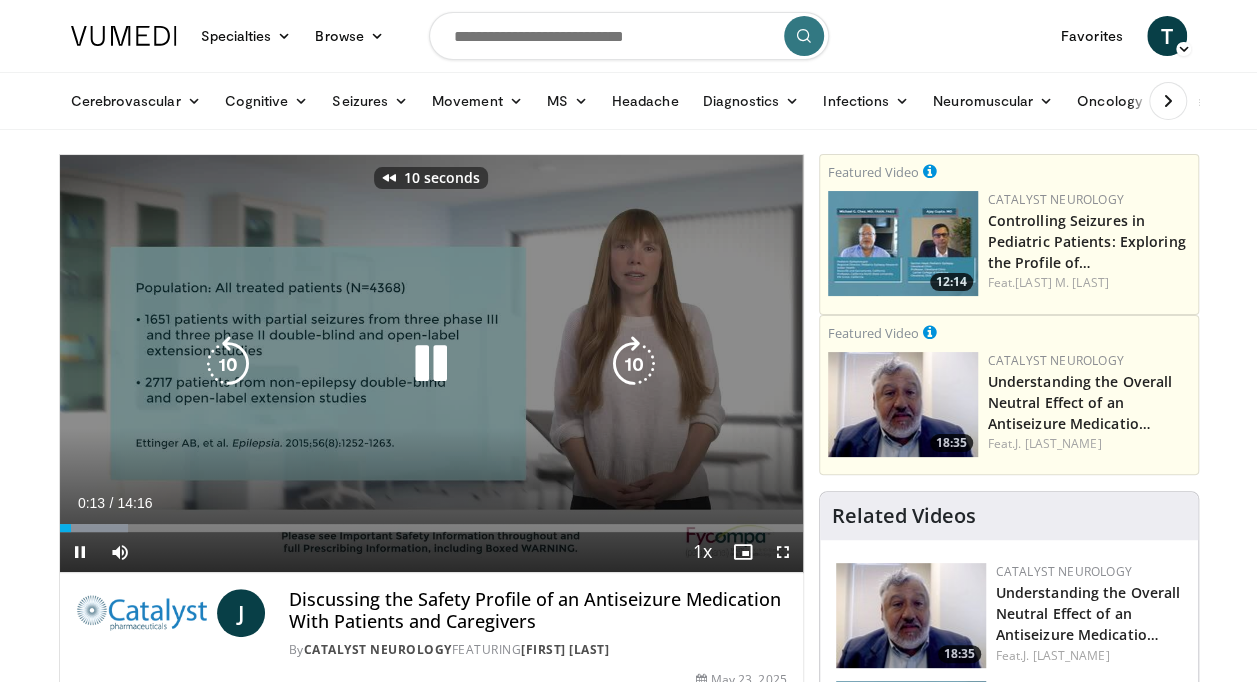 click at bounding box center (228, 364) 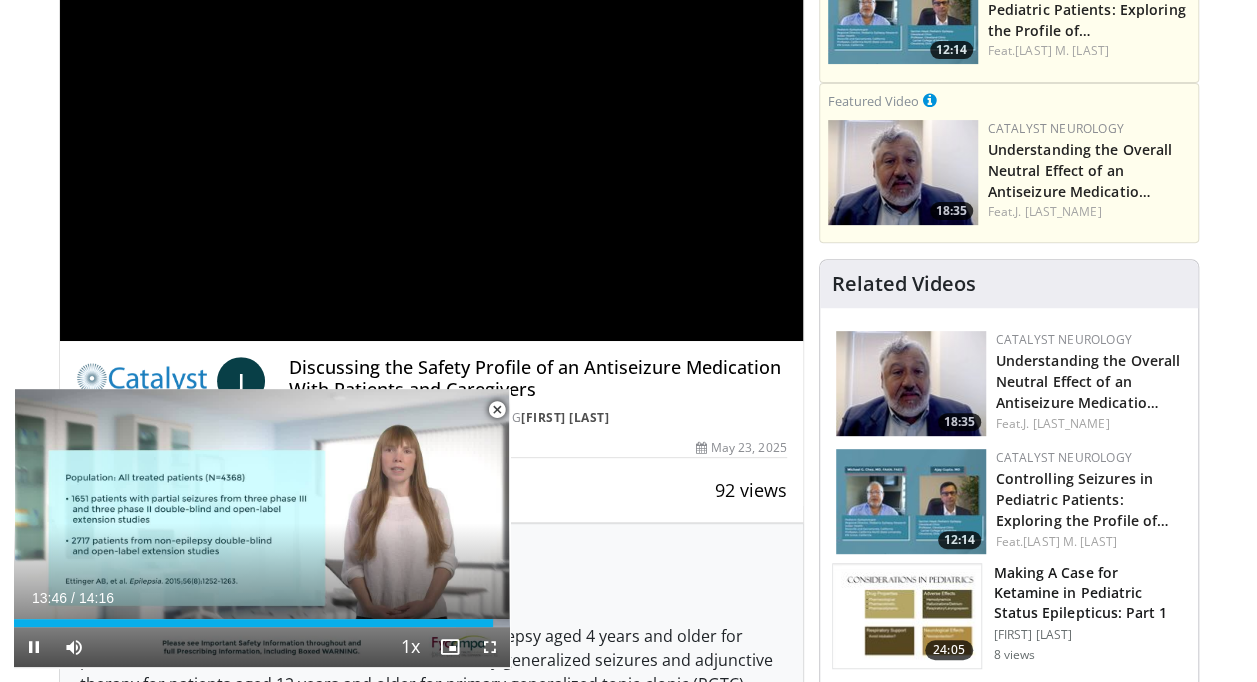 scroll, scrollTop: 388, scrollLeft: 0, axis: vertical 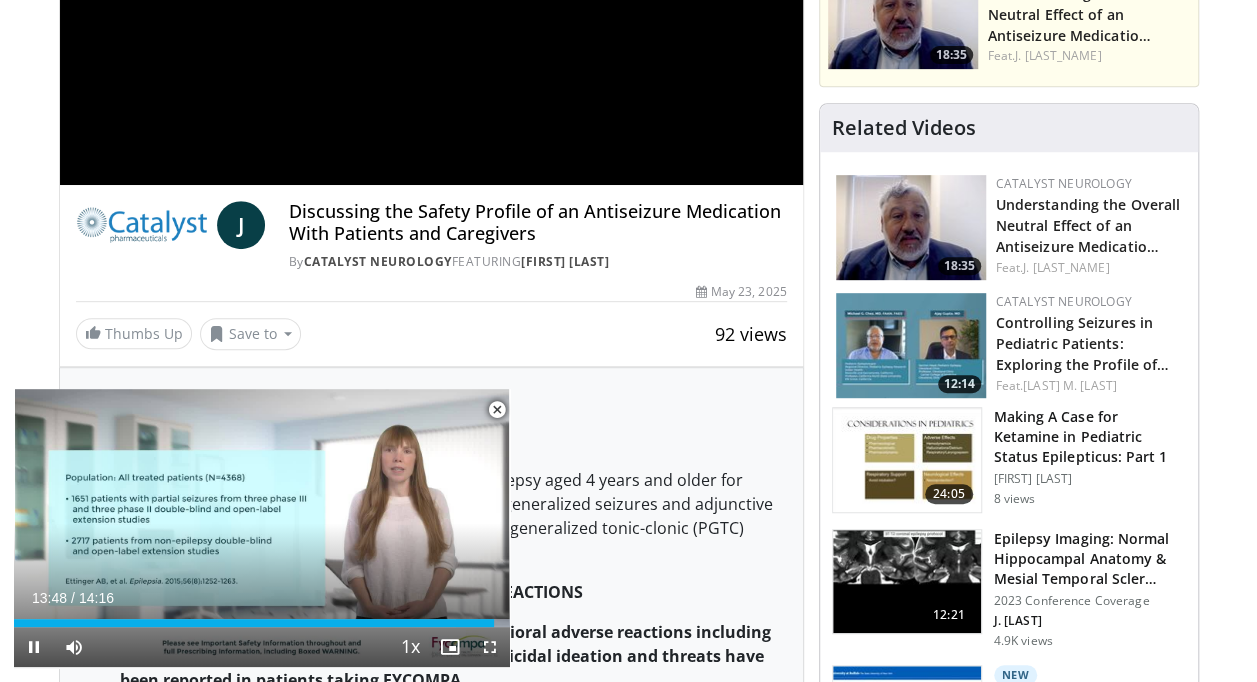click at bounding box center (497, 410) 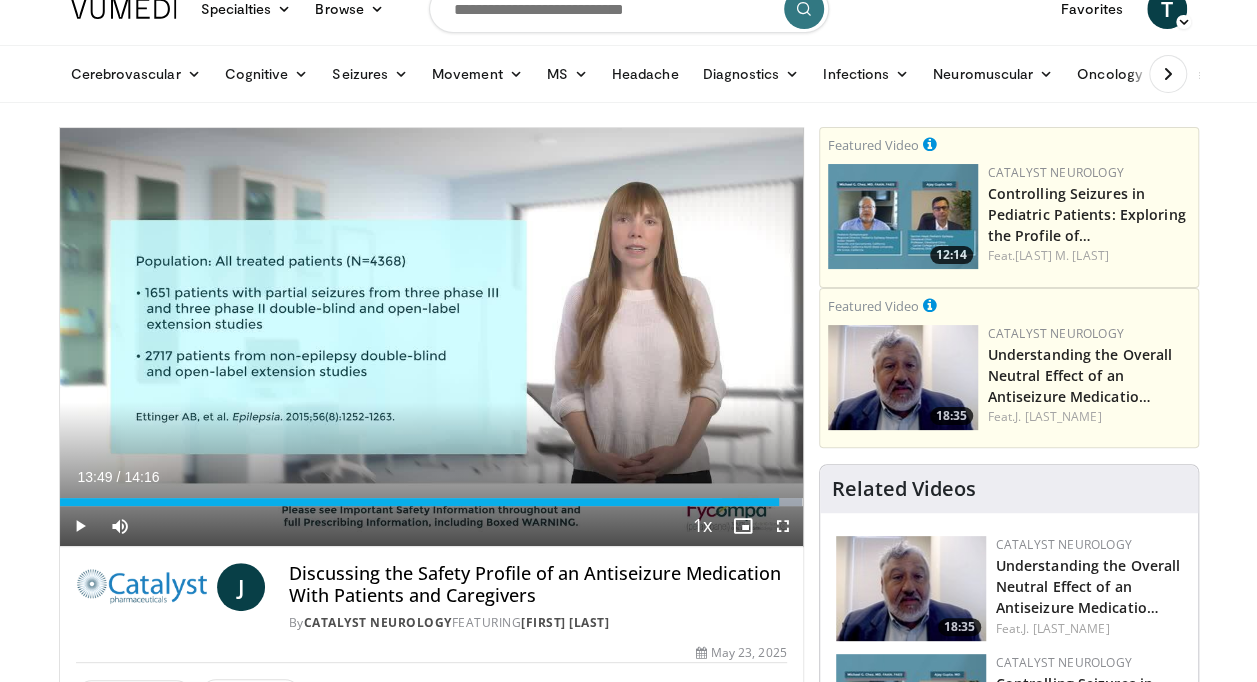 scroll, scrollTop: 0, scrollLeft: 0, axis: both 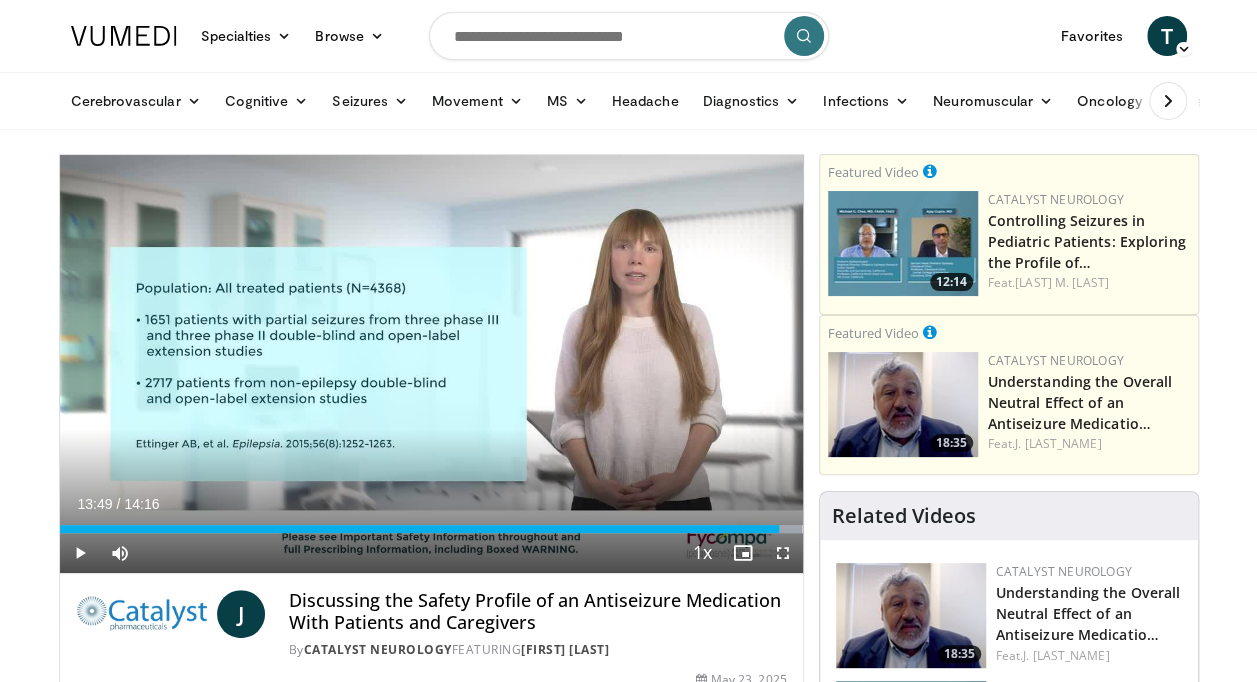 click on "Specialties
Adult & Family Medicine
Allergy, Asthma, Immunology
Anesthesiology
Cardiology
Dental
Dermatology
Endocrinology
Gastroenterology & Hepatology
General Surgery
Hematology & Oncology
Infectious Disease
Nephrology
Neurology
Neurosurgery
Obstetrics & Gynecology
Ophthalmology
Oral Maxillofacial
Orthopaedics
Otolaryngology
Pediatrics
Plastic Surgery
Podiatry
Psychiatry
Pulmonology
Radiation Oncology
Radiology
Rheumatology
Urology" at bounding box center [628, 2226] 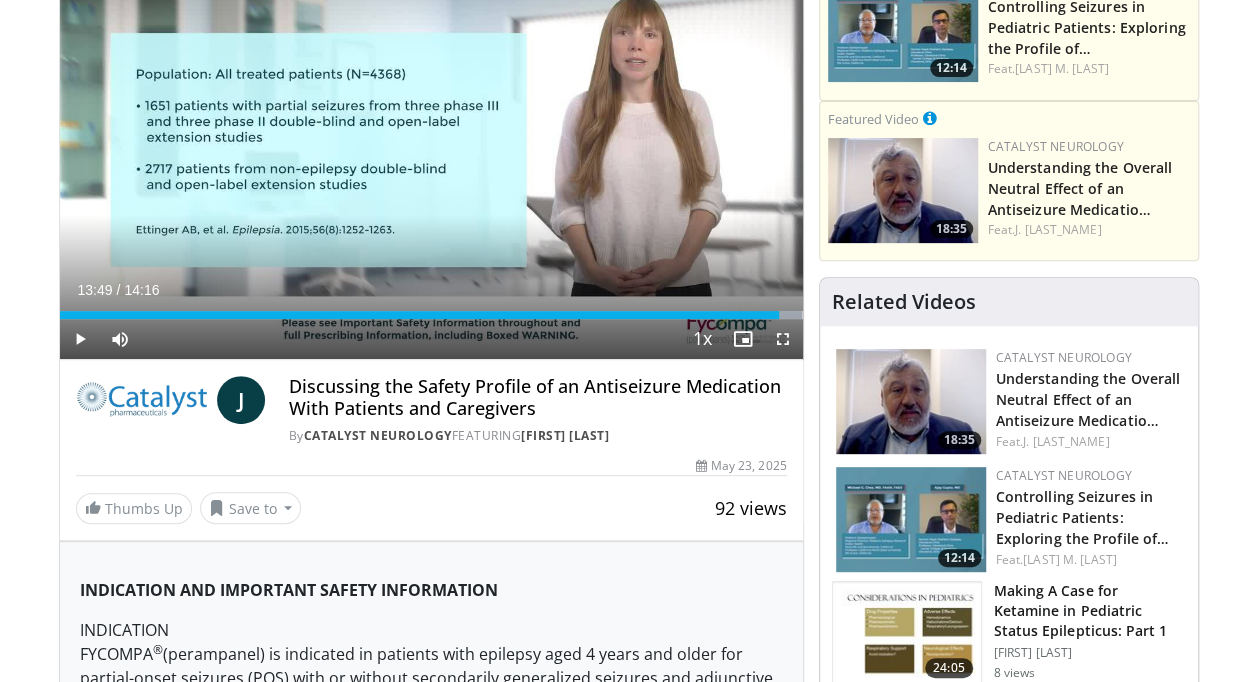 scroll, scrollTop: 0, scrollLeft: 0, axis: both 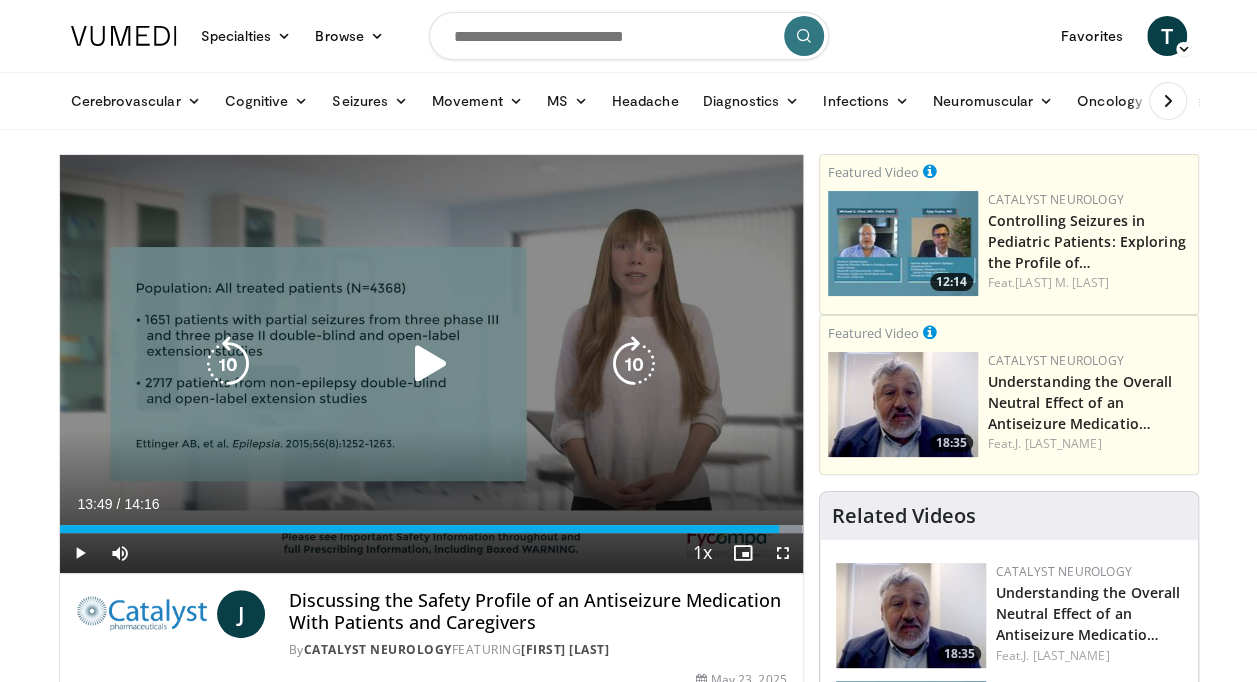 click at bounding box center (228, 364) 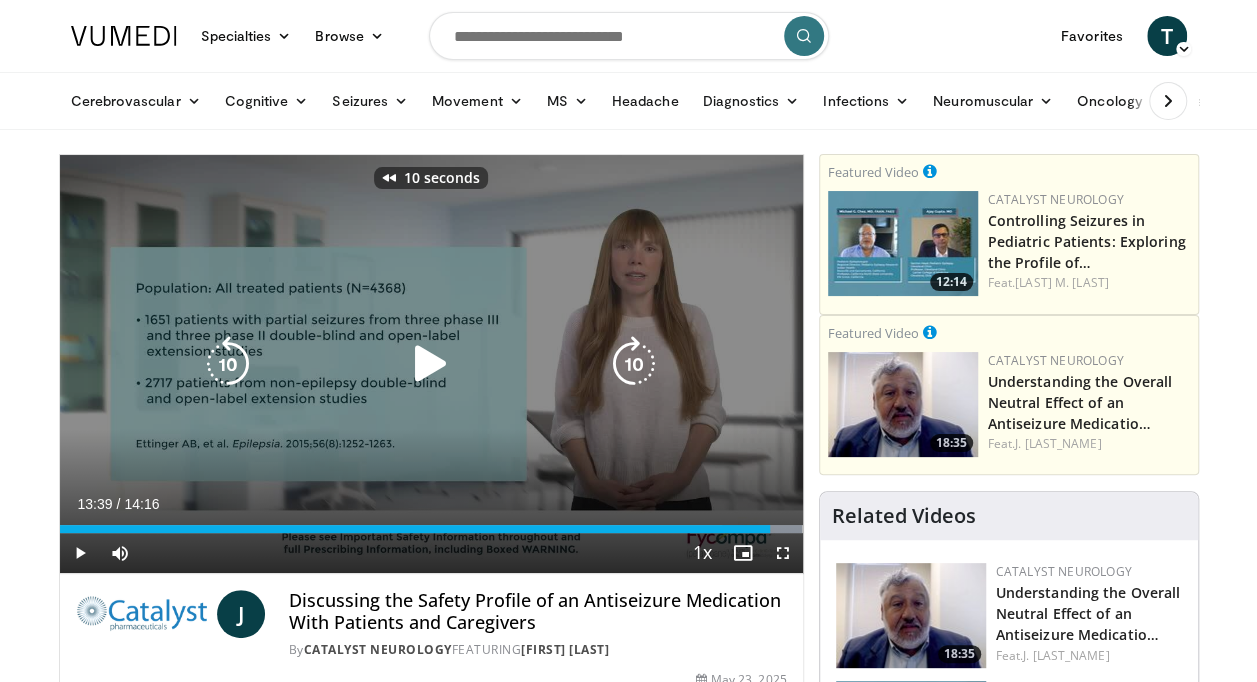 click at bounding box center [228, 364] 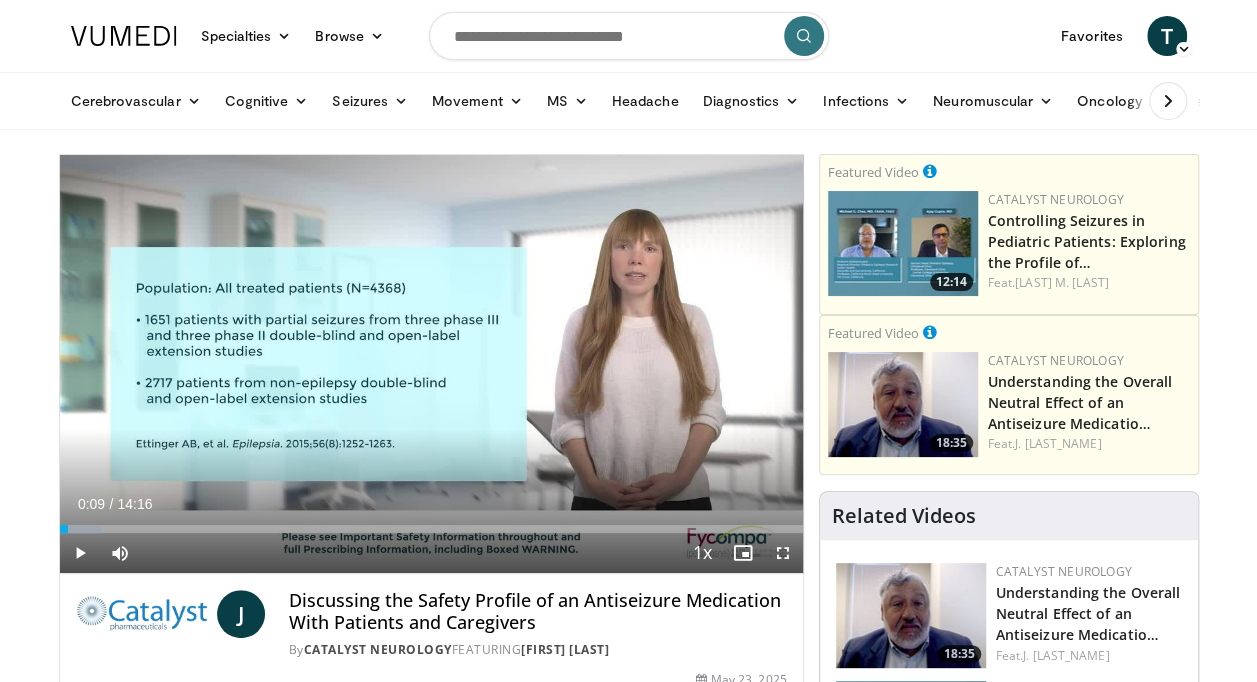 drag, startPoint x: 760, startPoint y: 526, endPoint x: 68, endPoint y: 534, distance: 692.04626 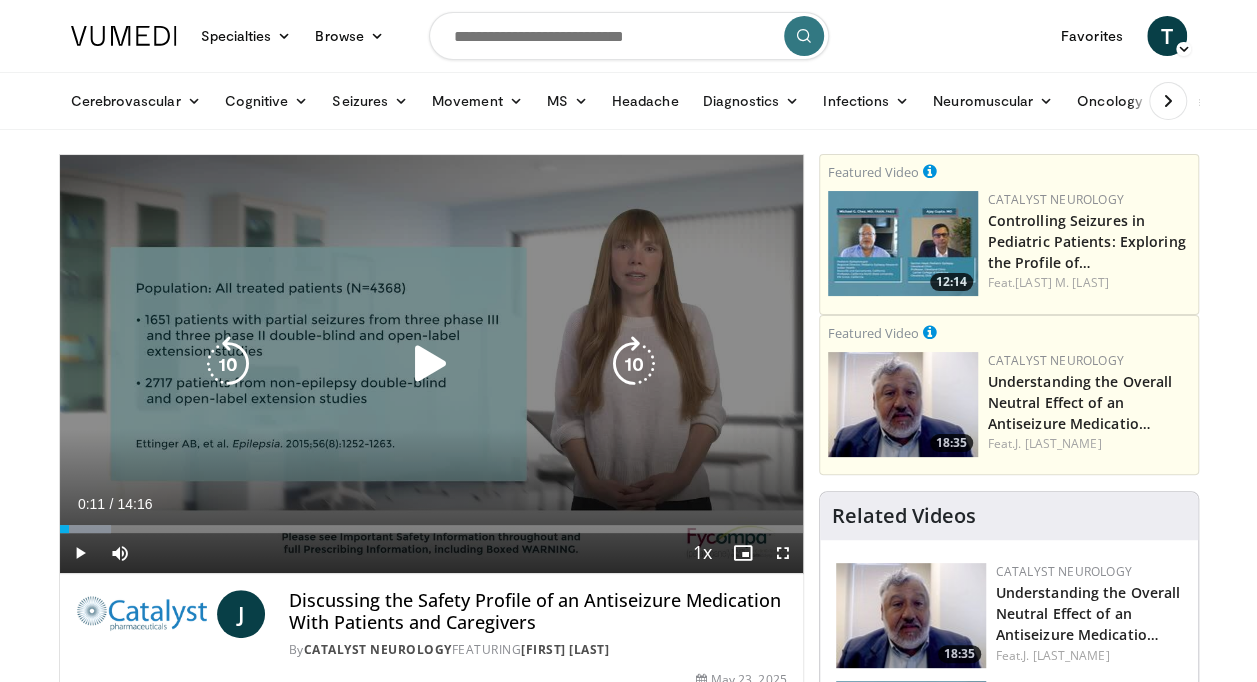 click at bounding box center (431, 364) 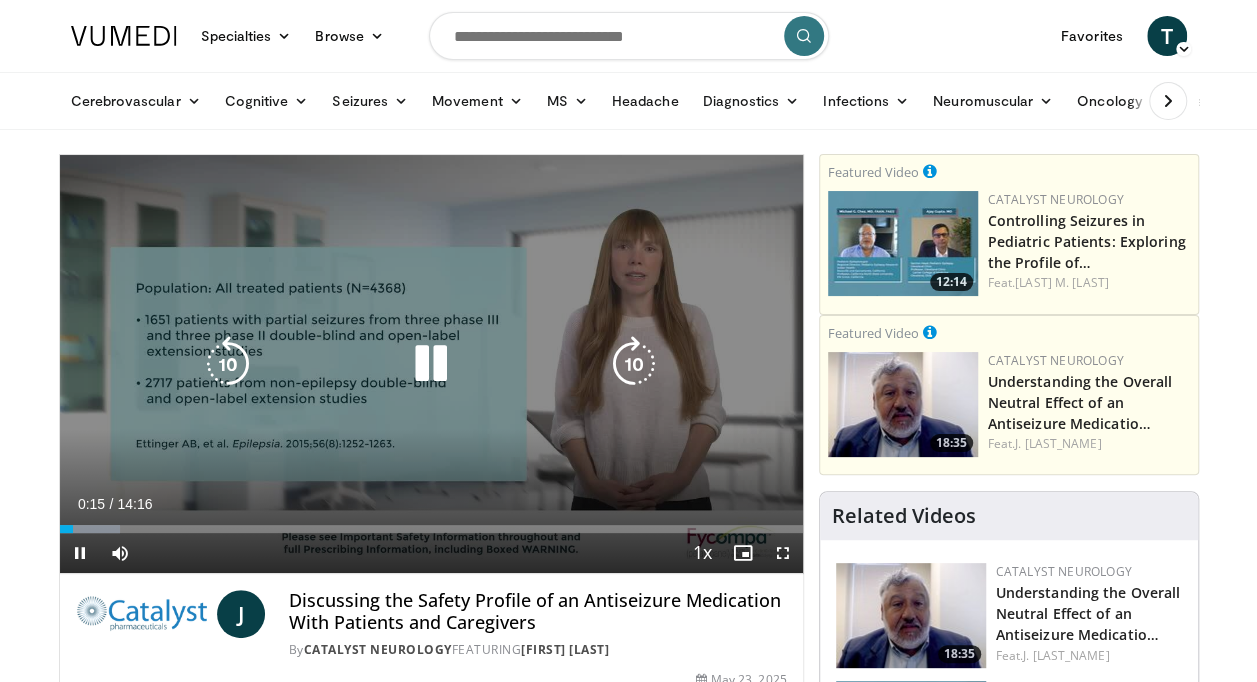 click at bounding box center (431, 364) 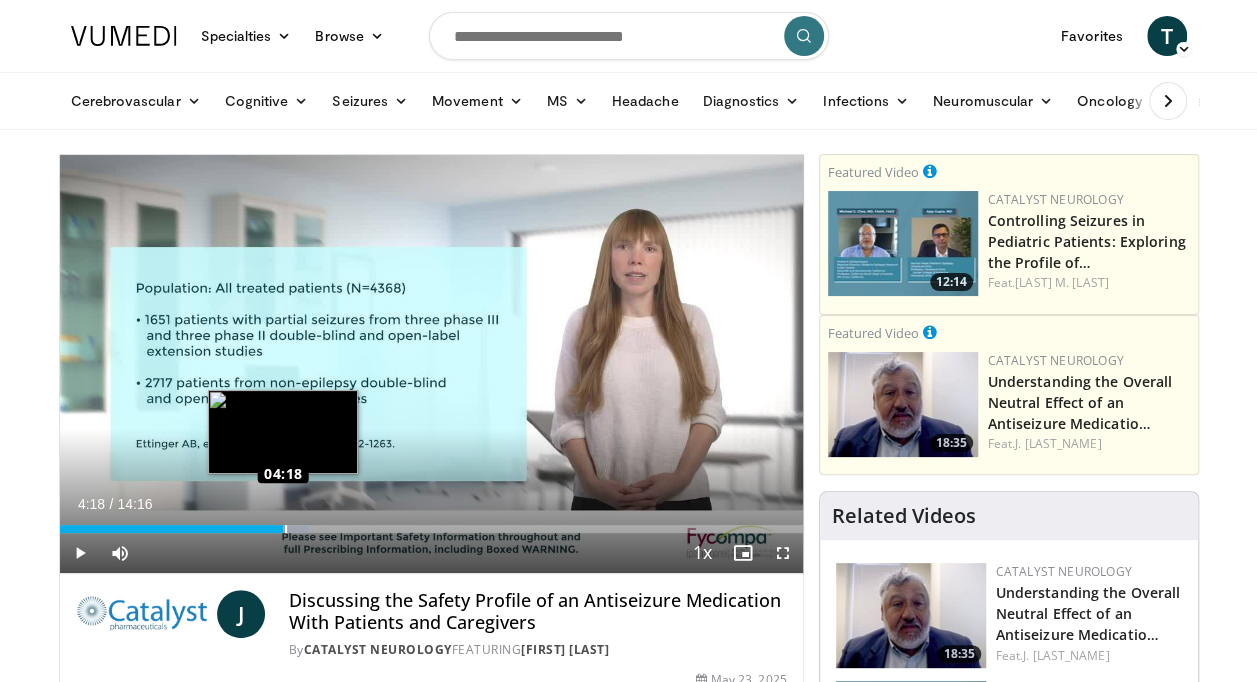 drag, startPoint x: 114, startPoint y: 525, endPoint x: 284, endPoint y: 515, distance: 170.29387 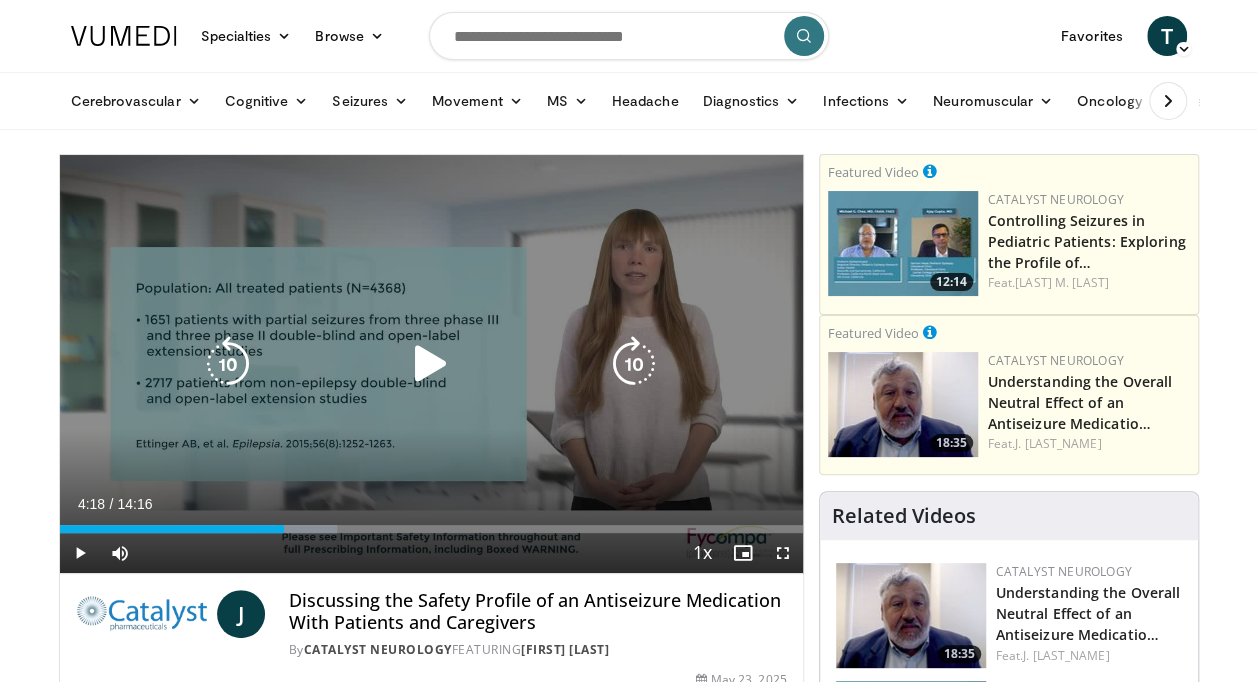 click at bounding box center [431, 364] 